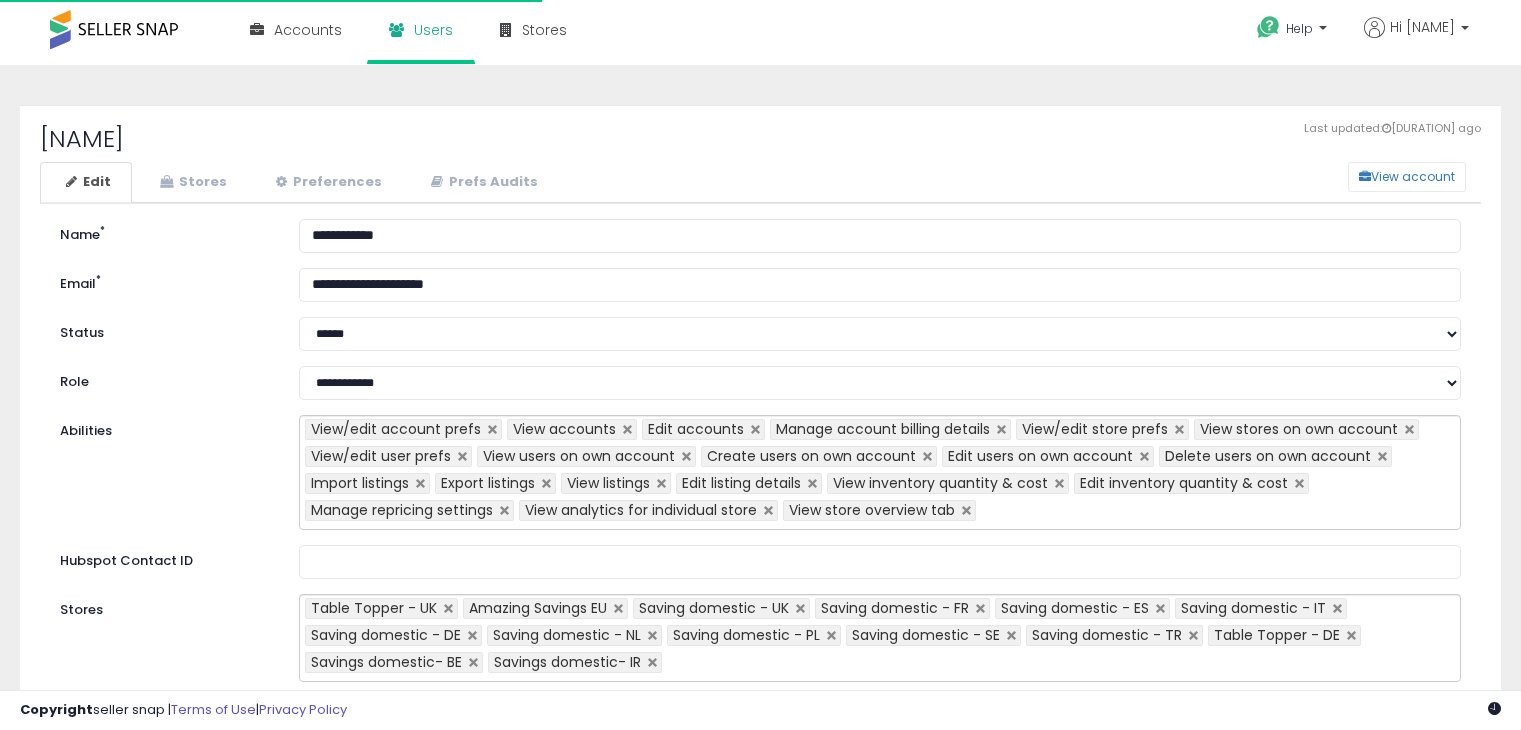 scroll, scrollTop: 0, scrollLeft: 0, axis: both 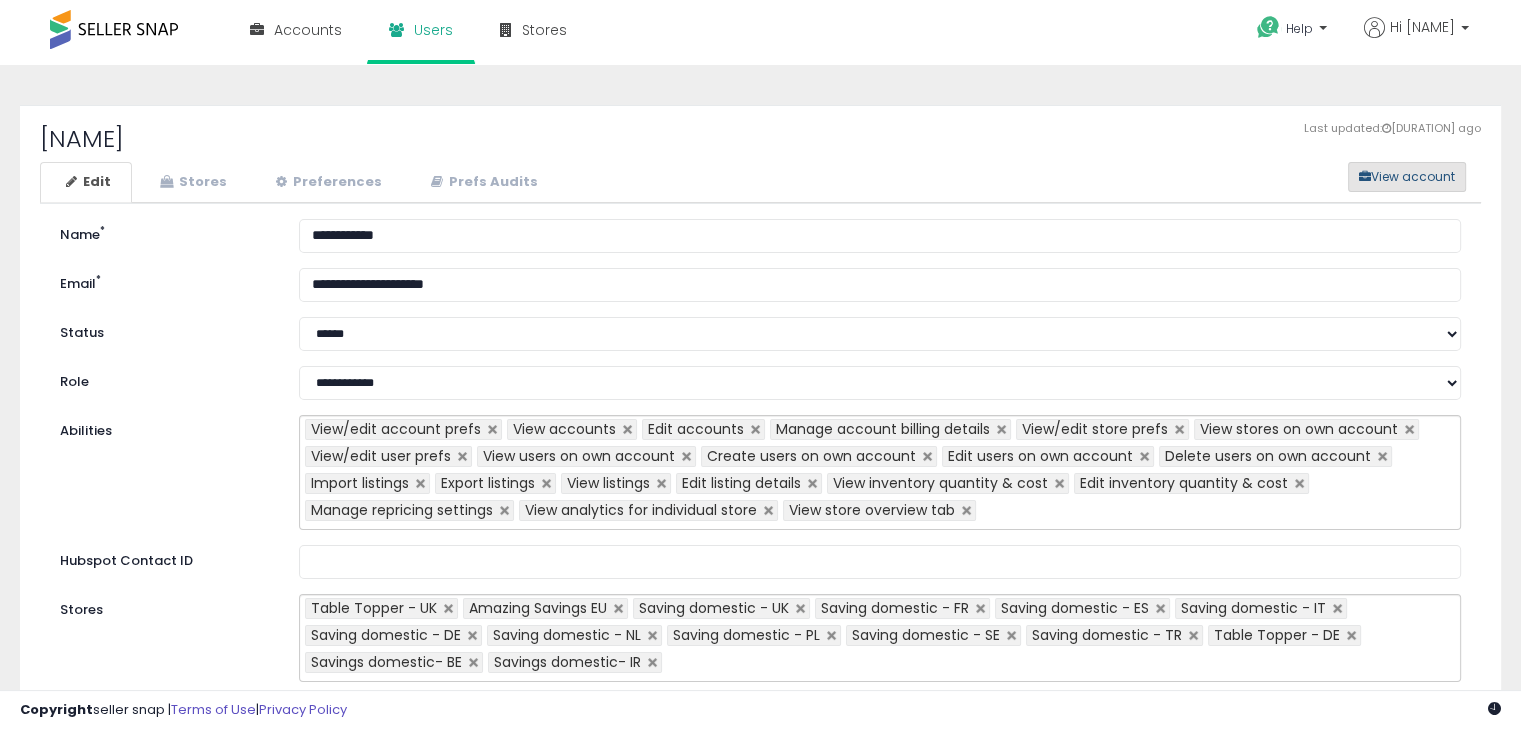 click on "View account" at bounding box center [1407, 177] 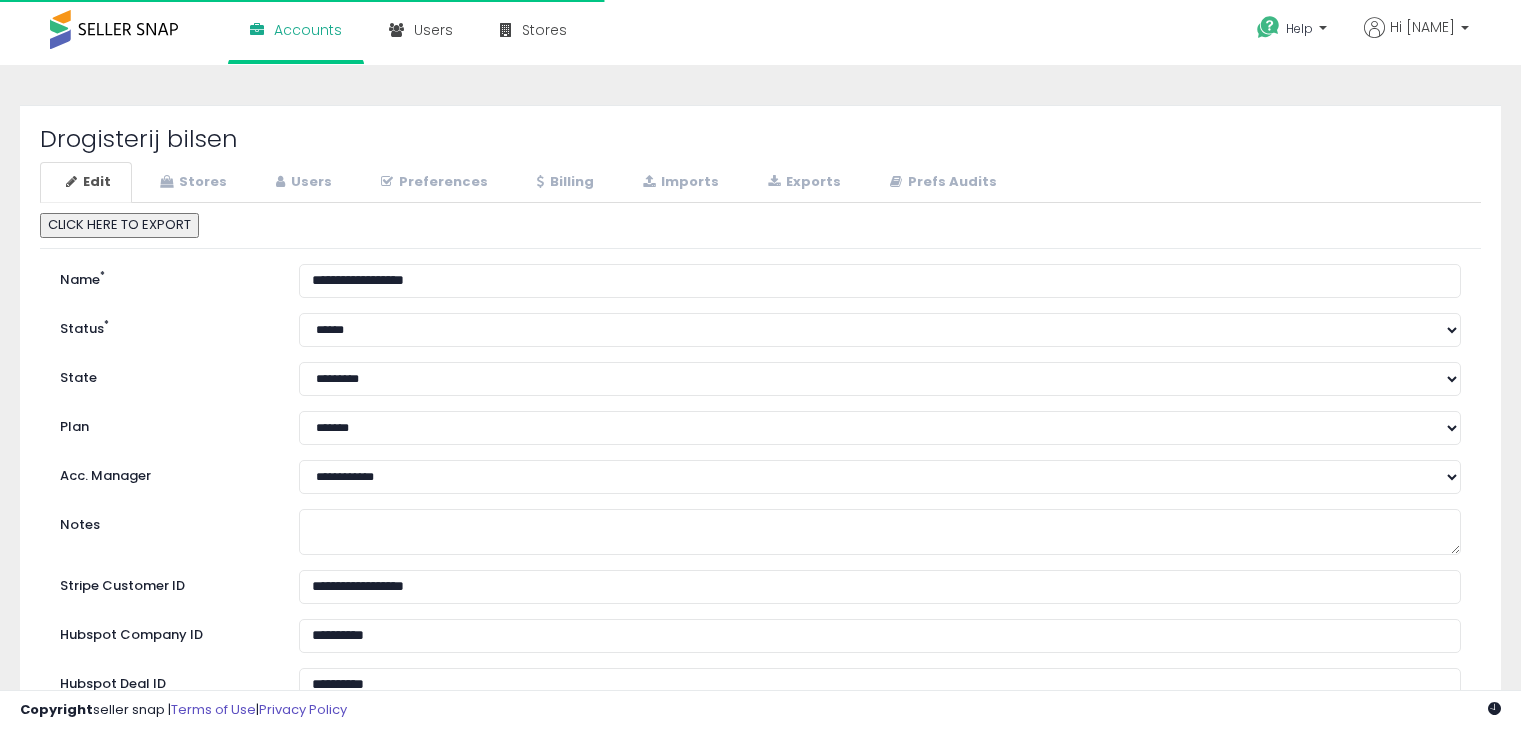 click on "Imports" at bounding box center [678, 182] 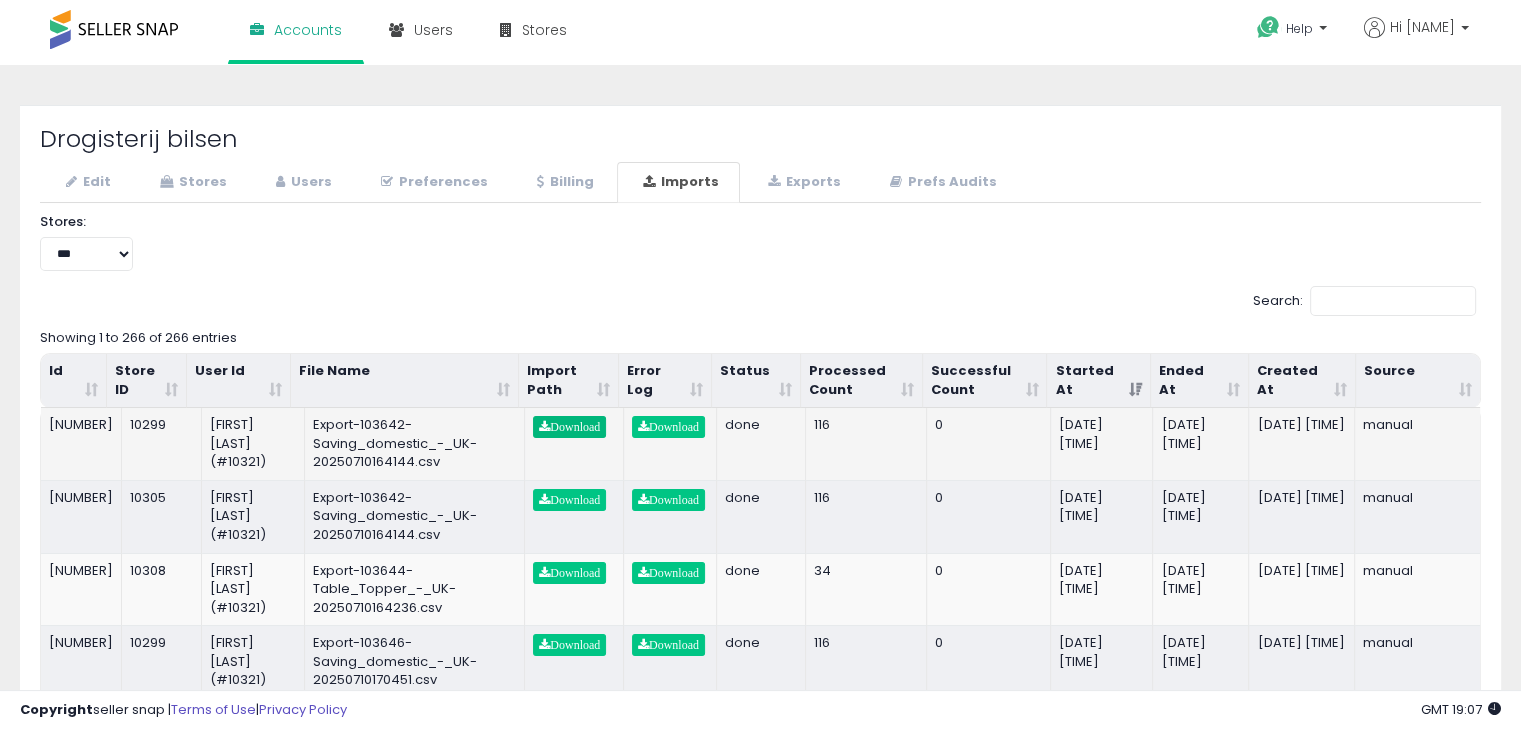 click on "Download" at bounding box center [569, 427] 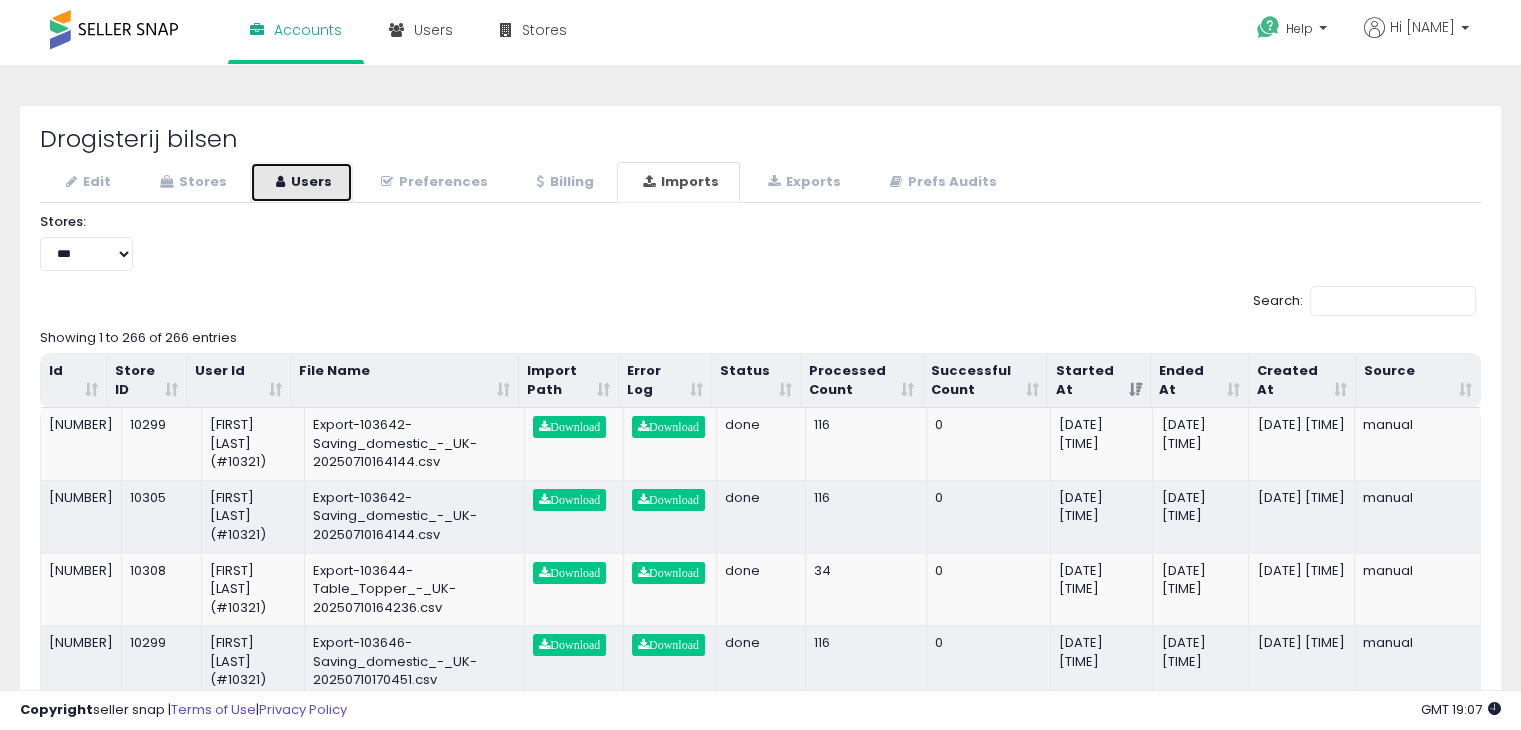 click on "Users" at bounding box center (301, 182) 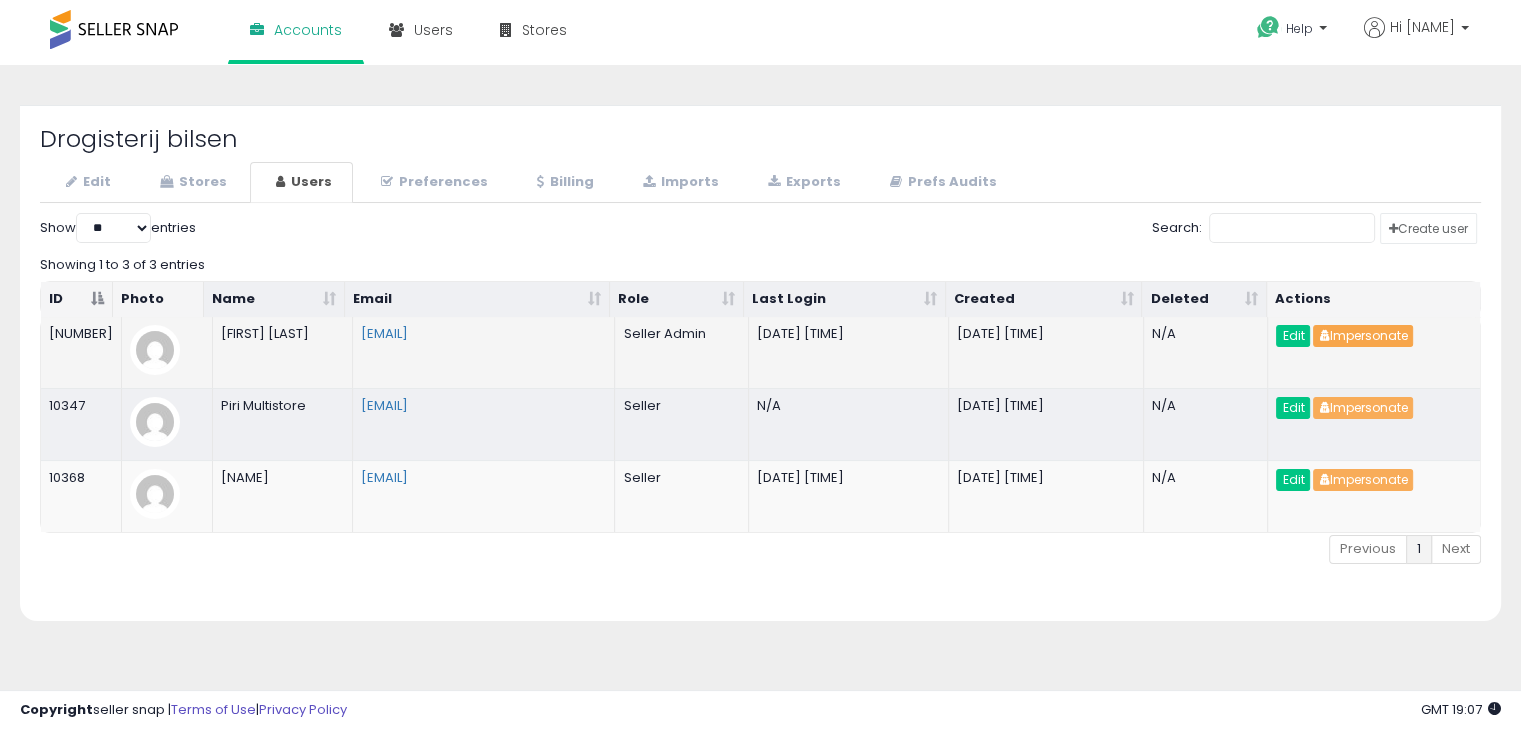click on "Impersonate" at bounding box center (1363, 336) 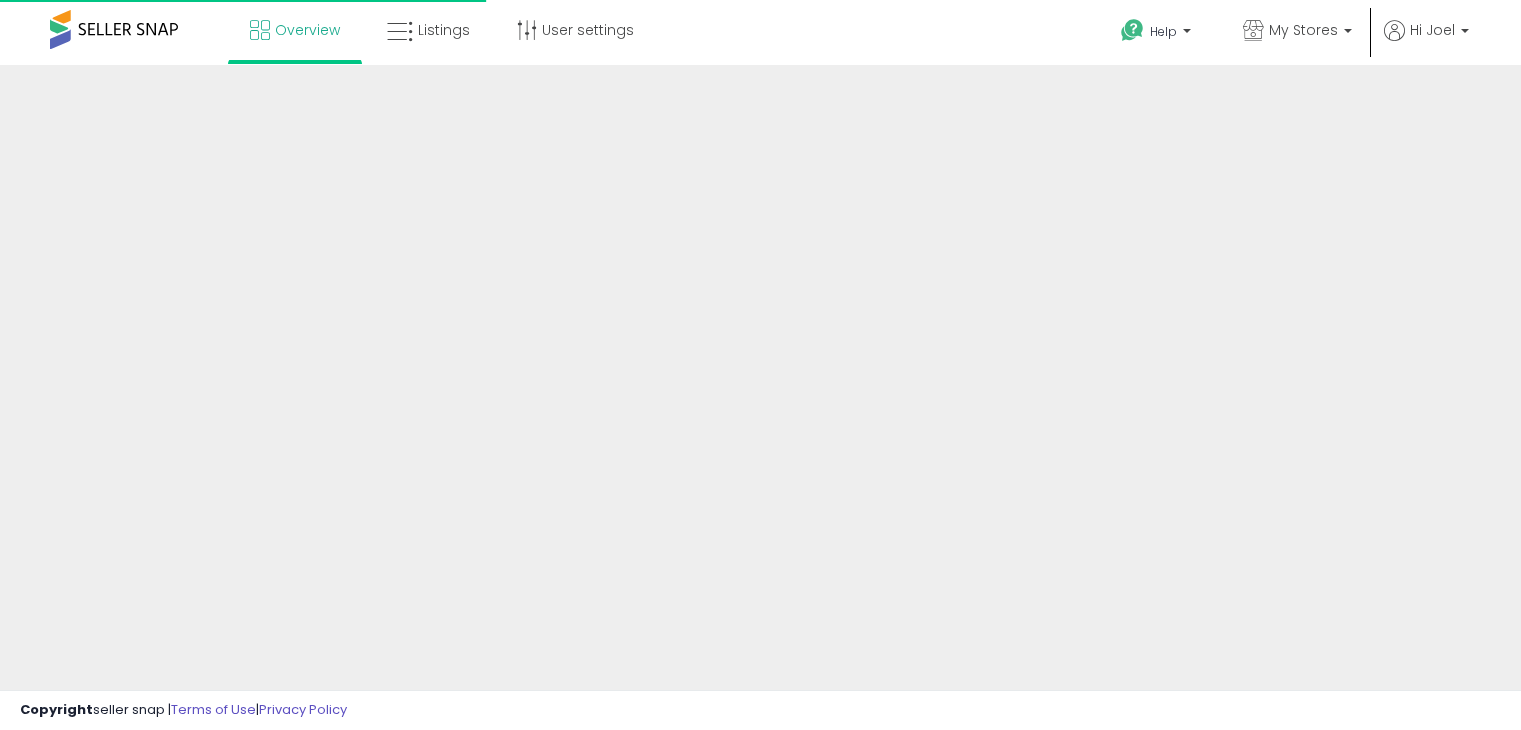 scroll, scrollTop: 0, scrollLeft: 0, axis: both 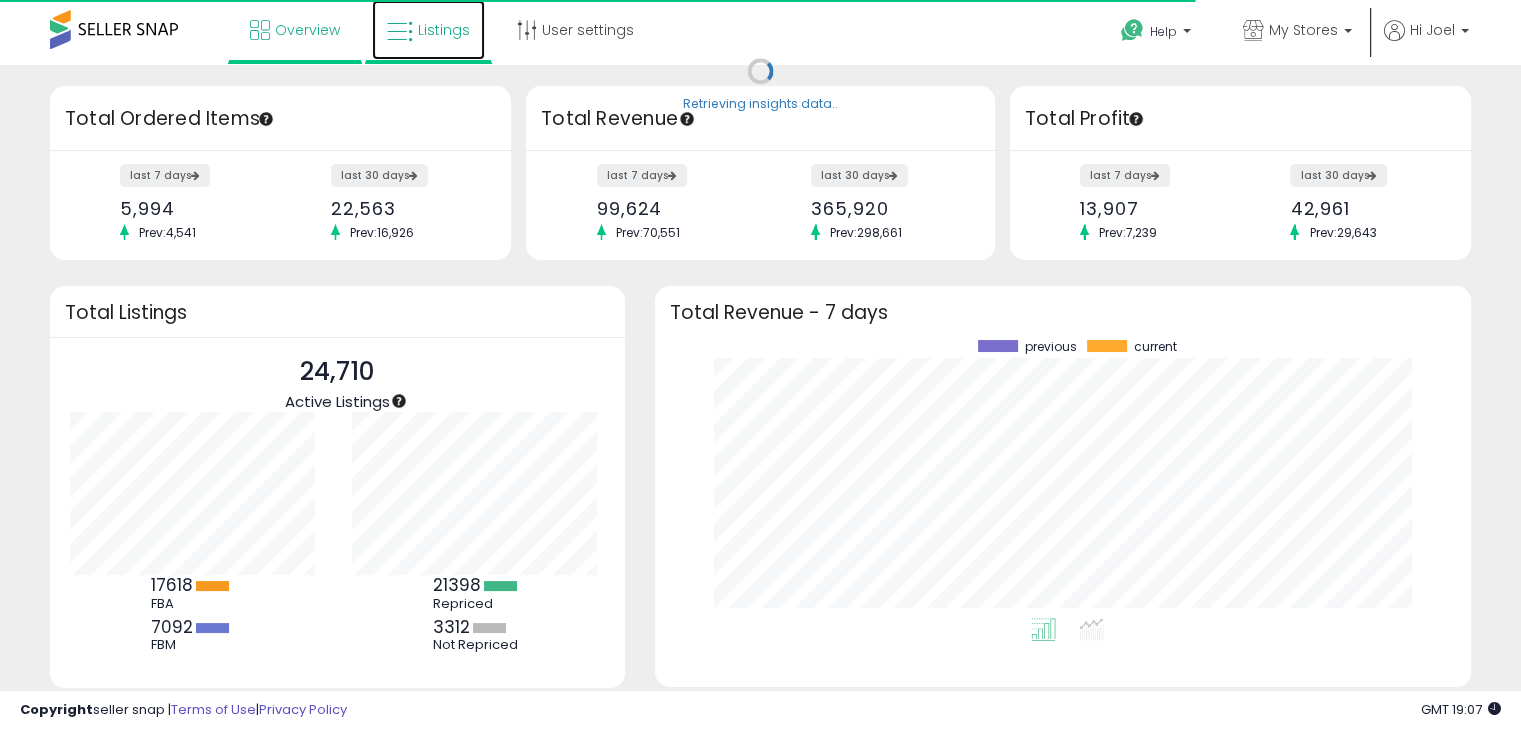 click on "Listings" at bounding box center [428, 30] 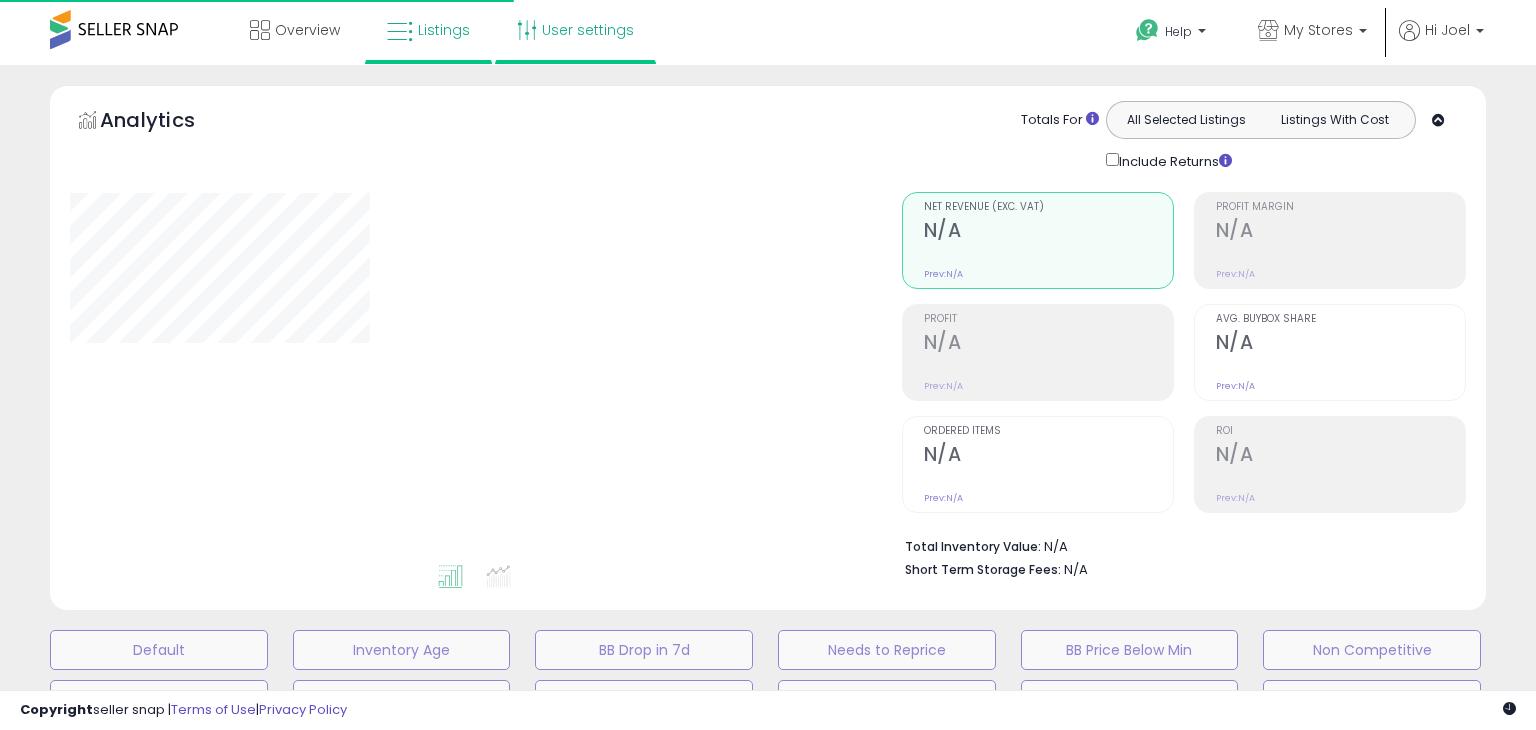 scroll, scrollTop: 0, scrollLeft: 0, axis: both 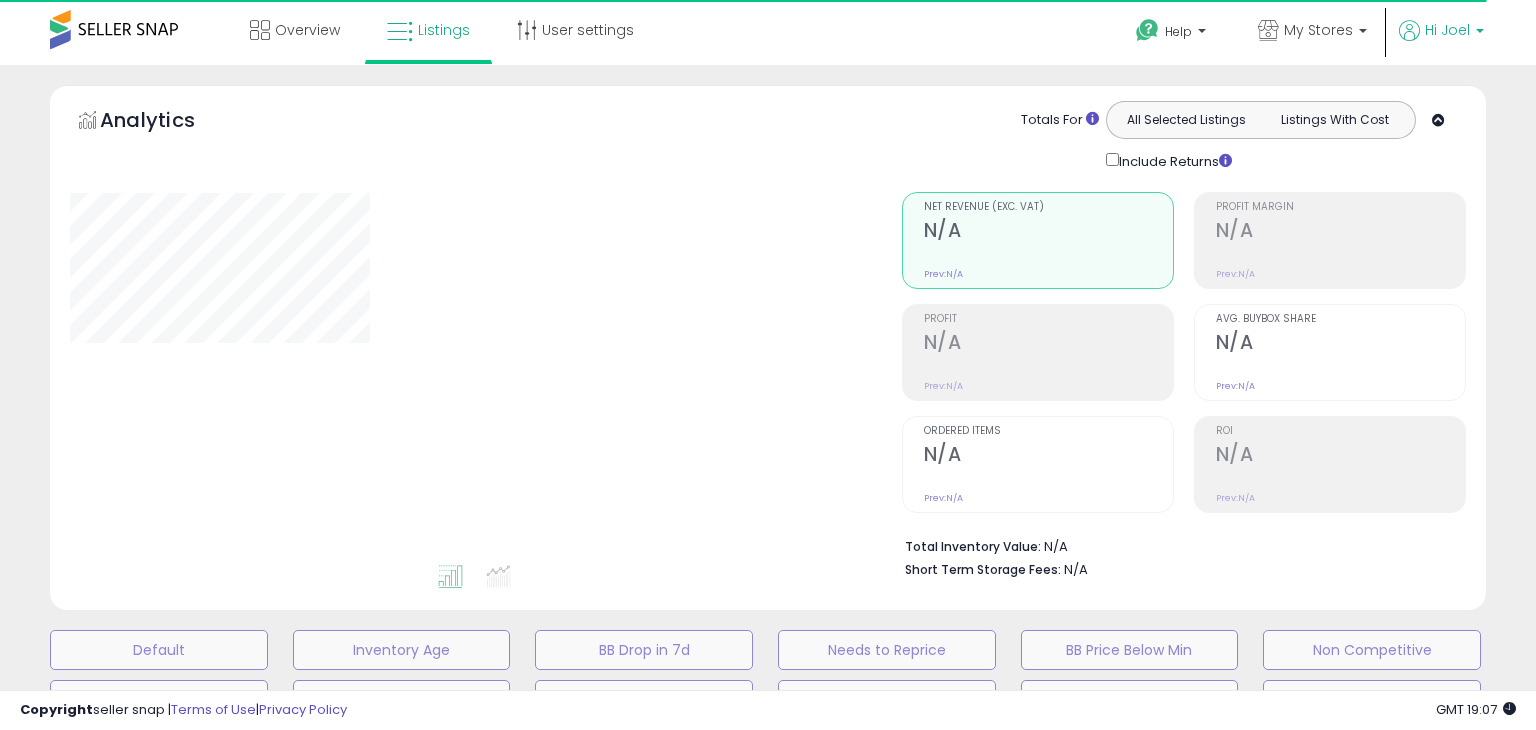 click on "Hi Joel" at bounding box center (1441, 42) 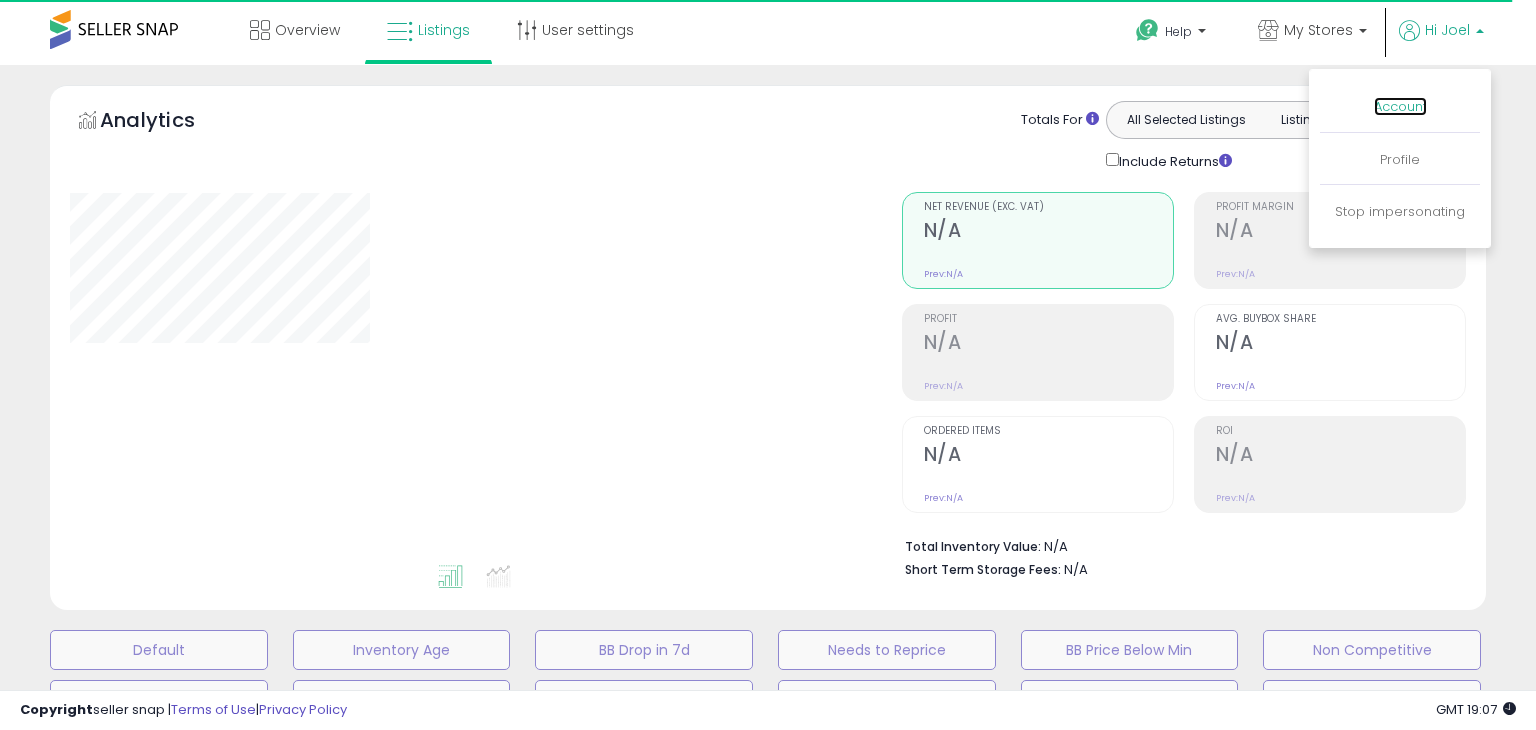 click on "Account" at bounding box center (1400, 106) 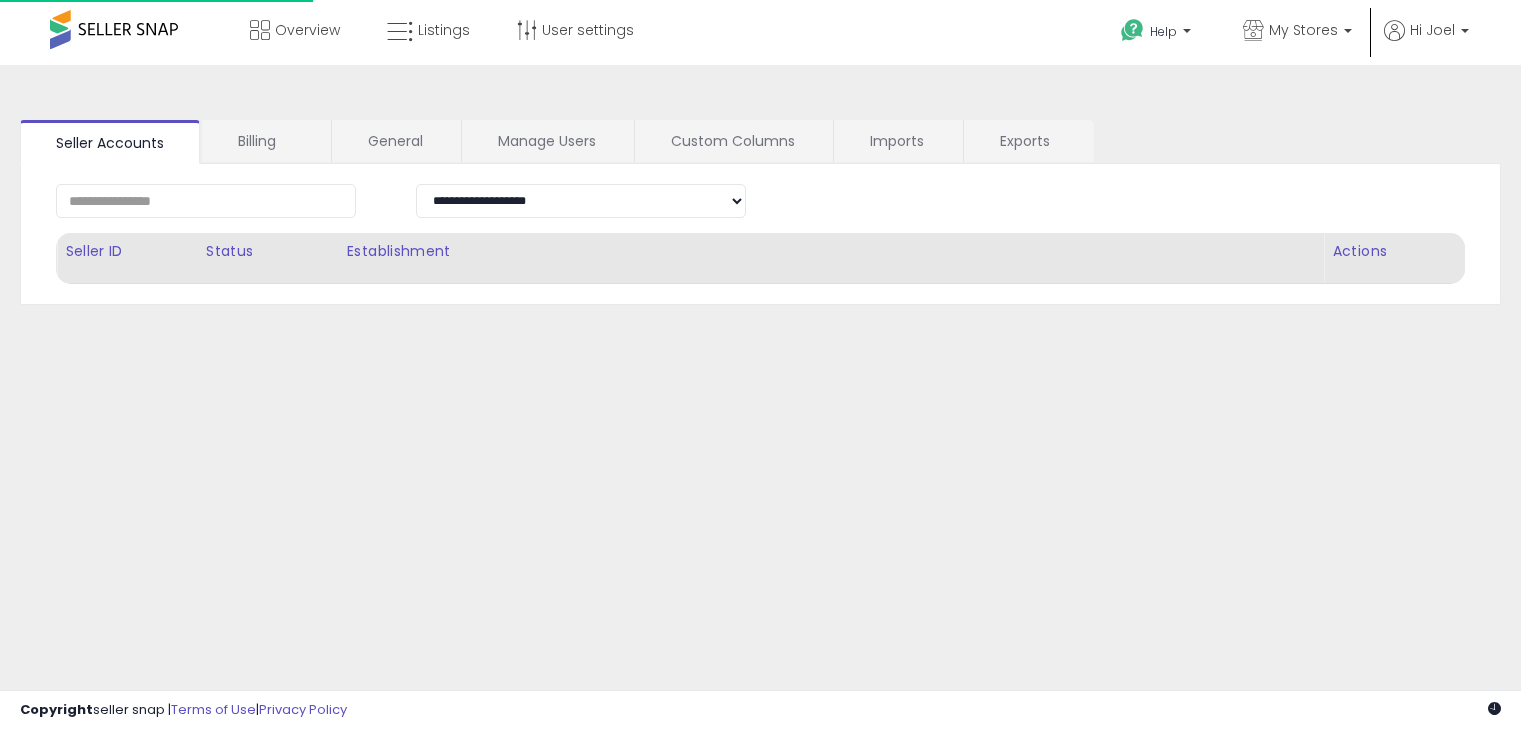 scroll, scrollTop: 0, scrollLeft: 0, axis: both 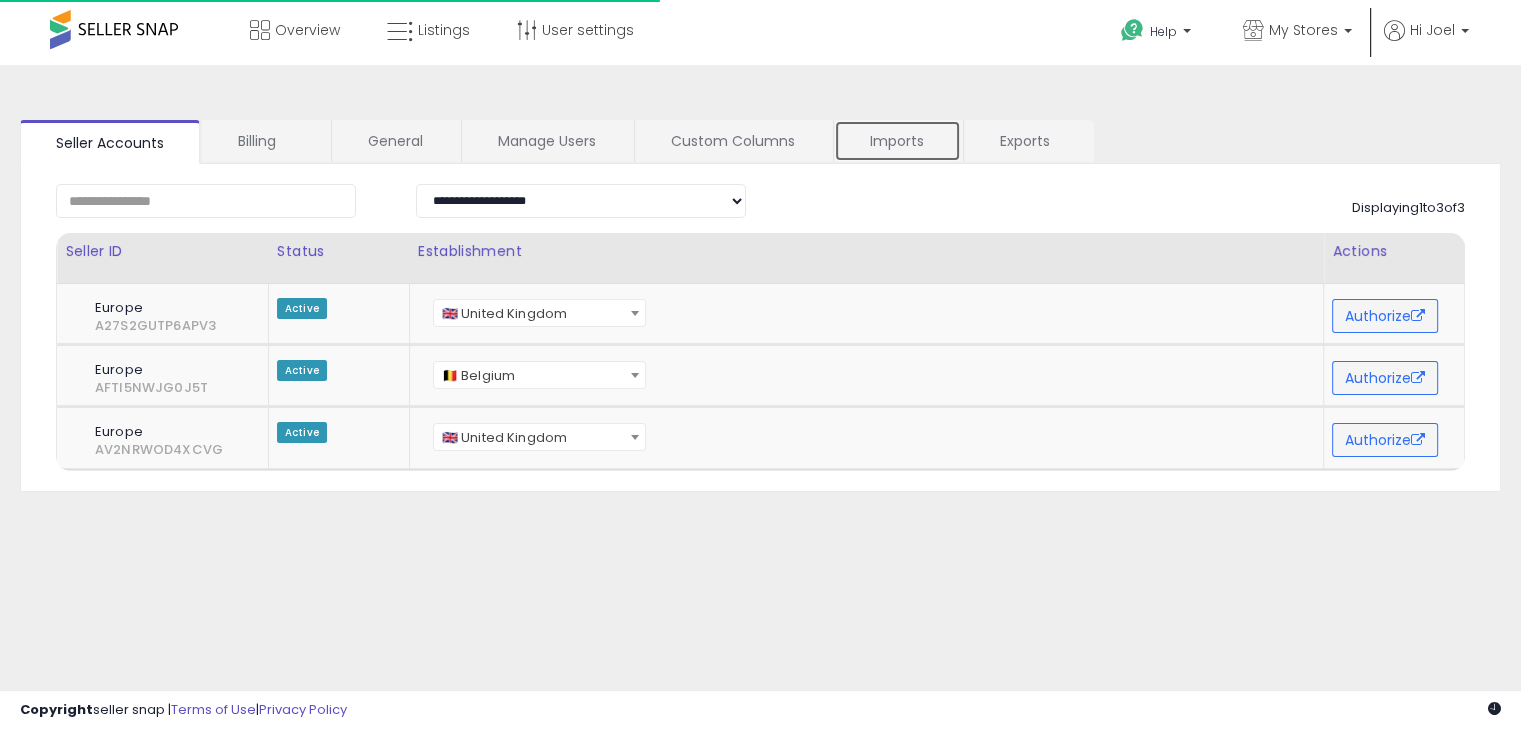 click on "Imports" at bounding box center (897, 141) 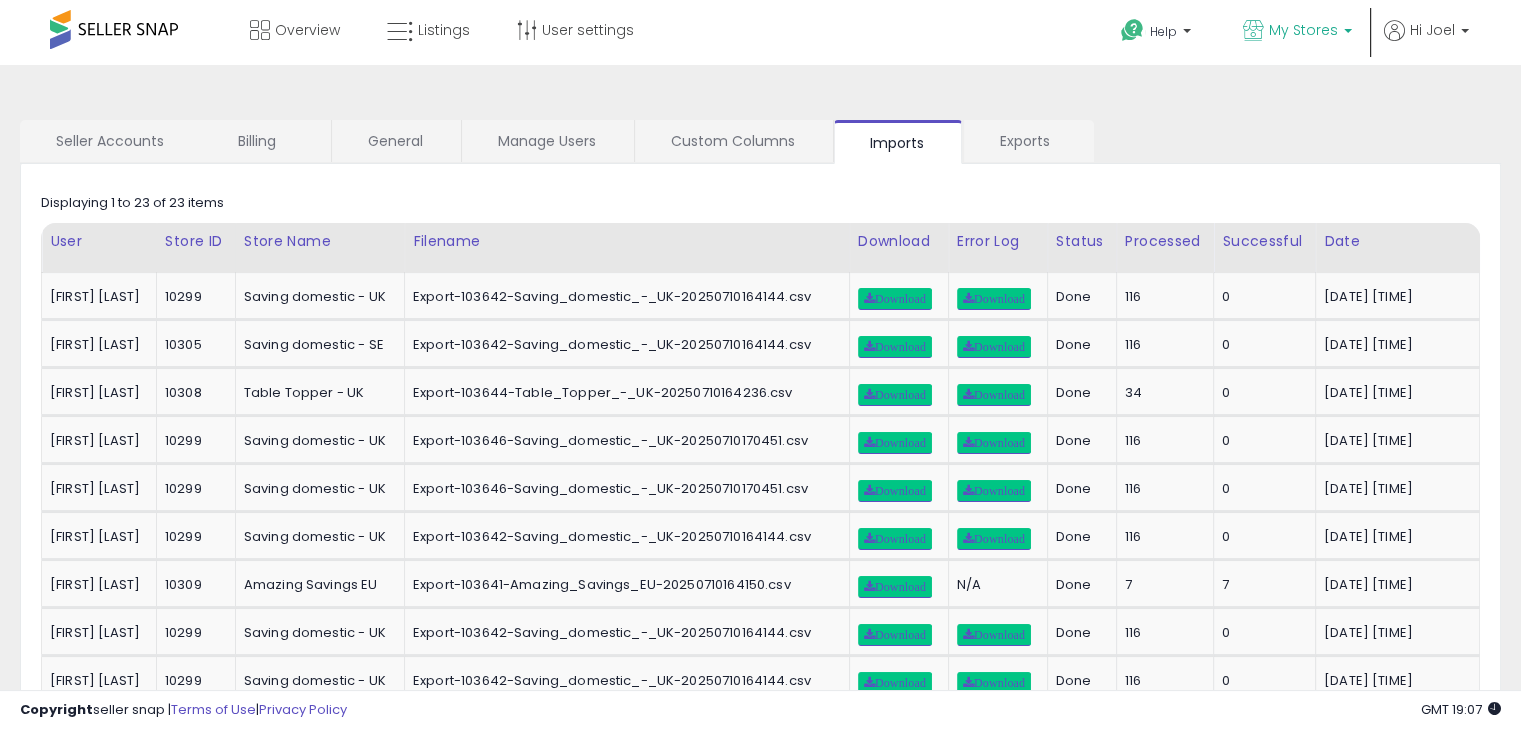 click on "My Stores" at bounding box center [1297, 32] 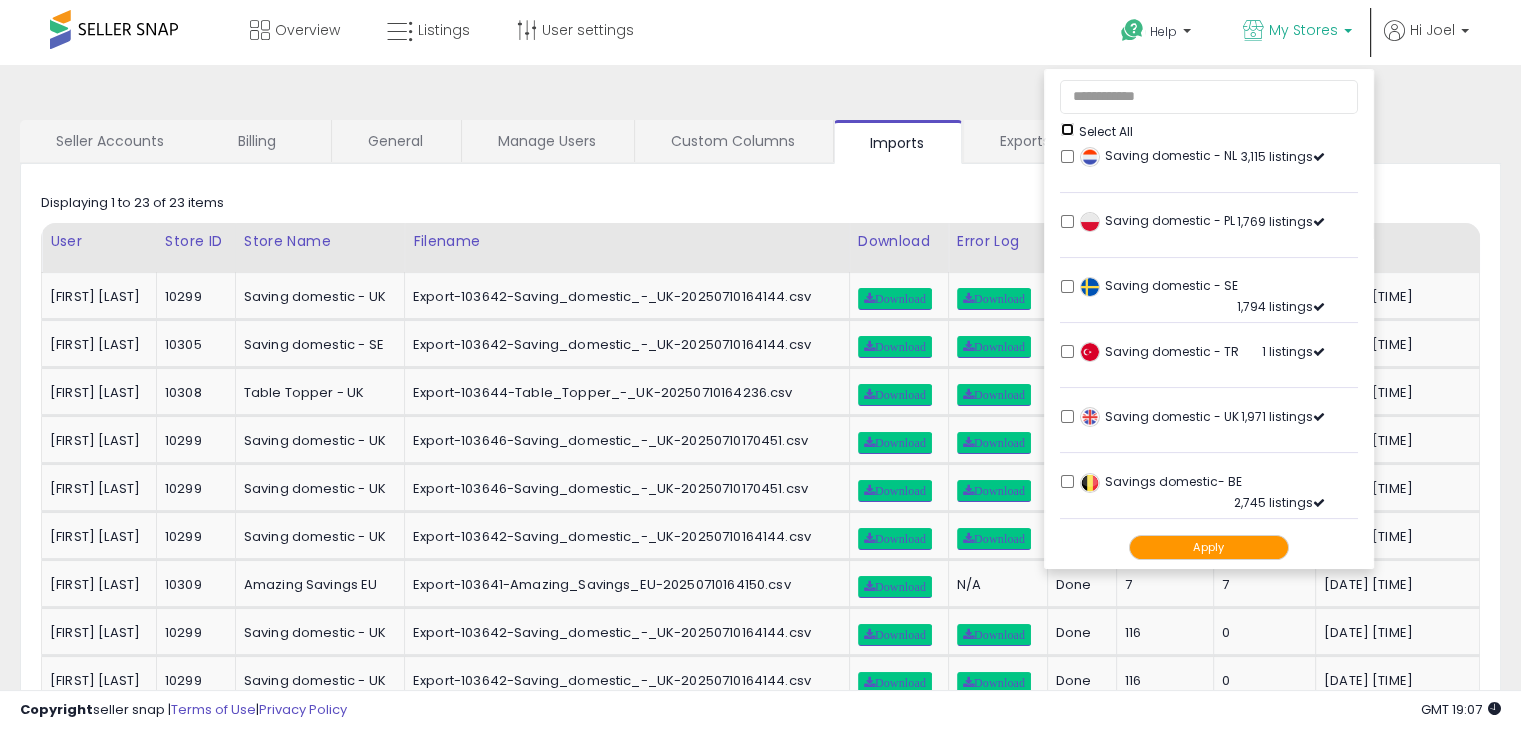 scroll, scrollTop: 346, scrollLeft: 0, axis: vertical 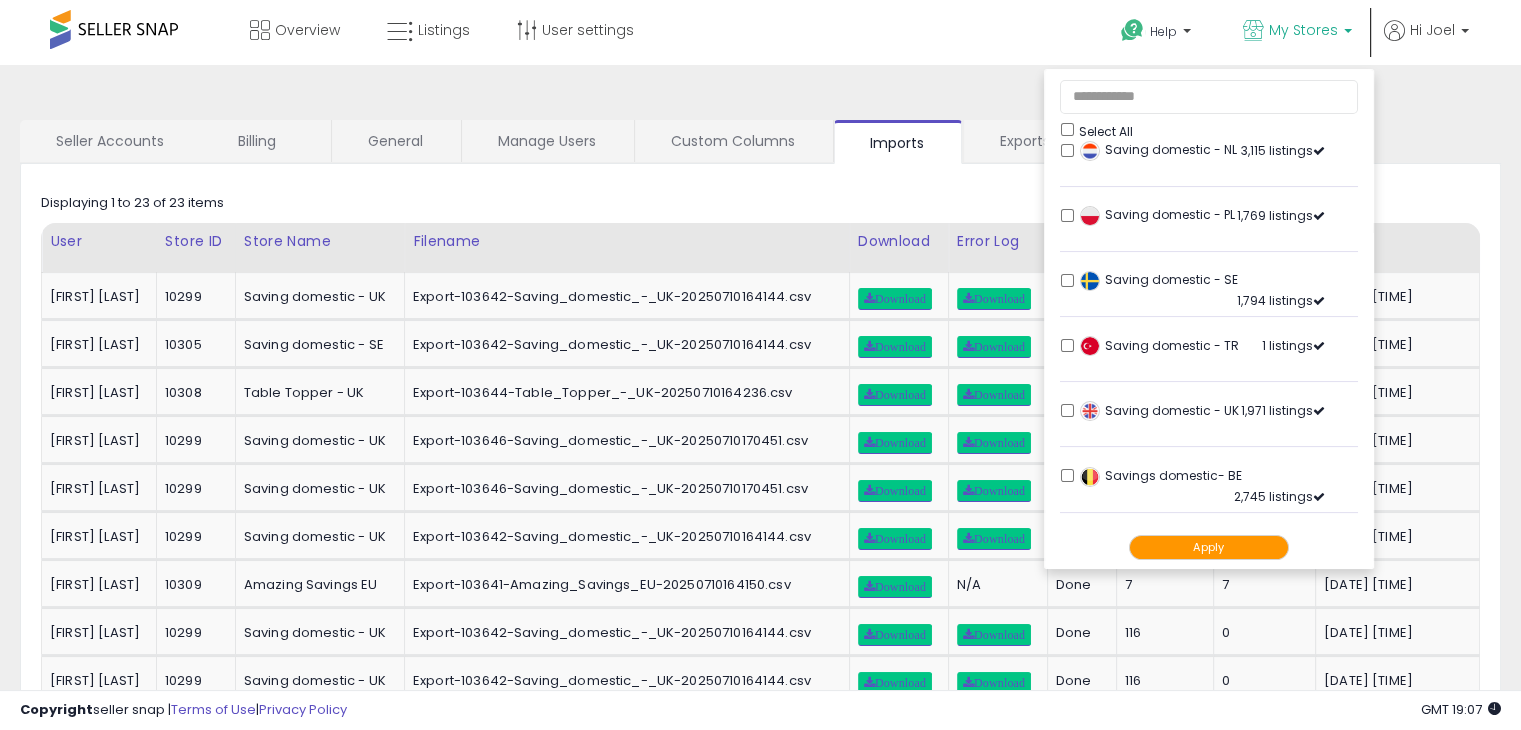 click on "Apply" at bounding box center (1209, 547) 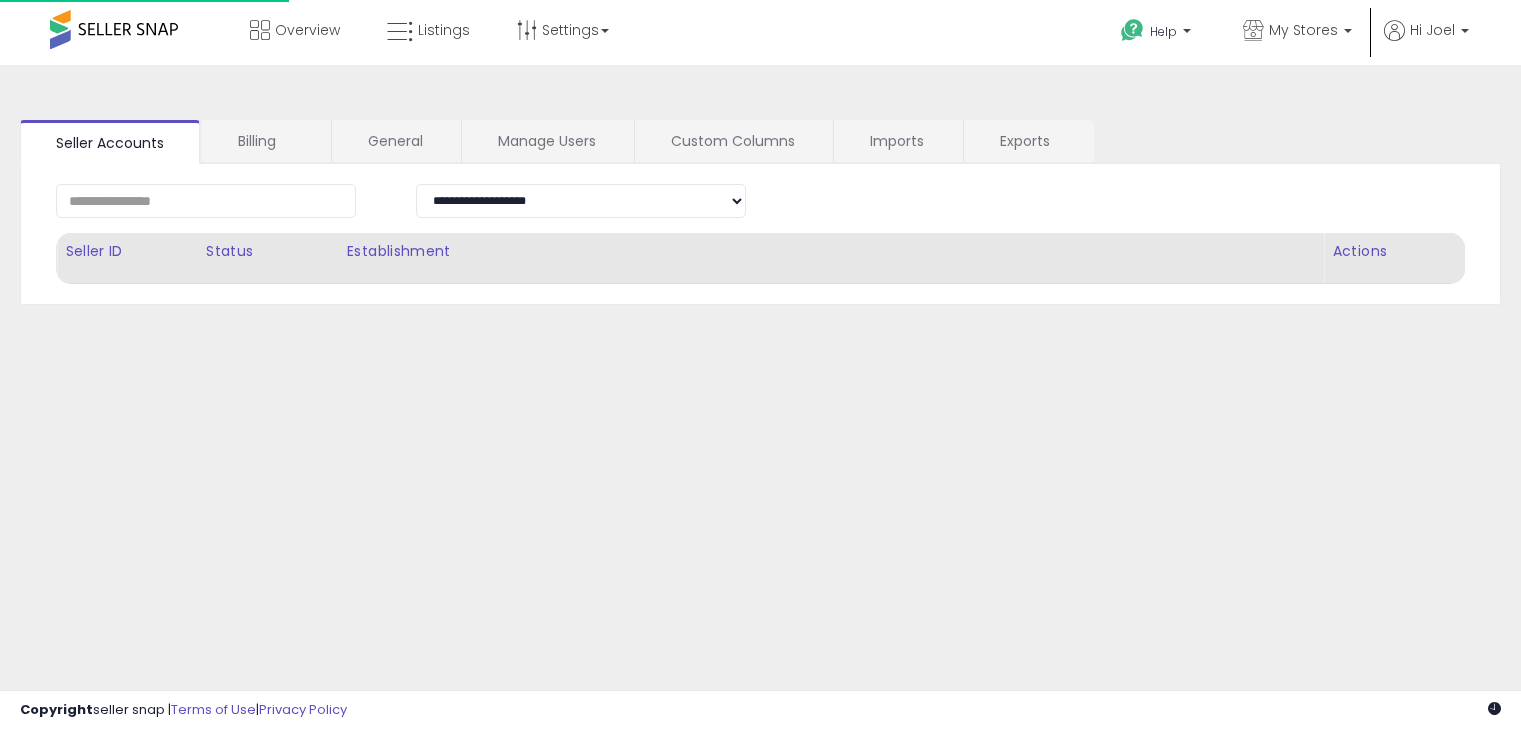 scroll, scrollTop: 0, scrollLeft: 0, axis: both 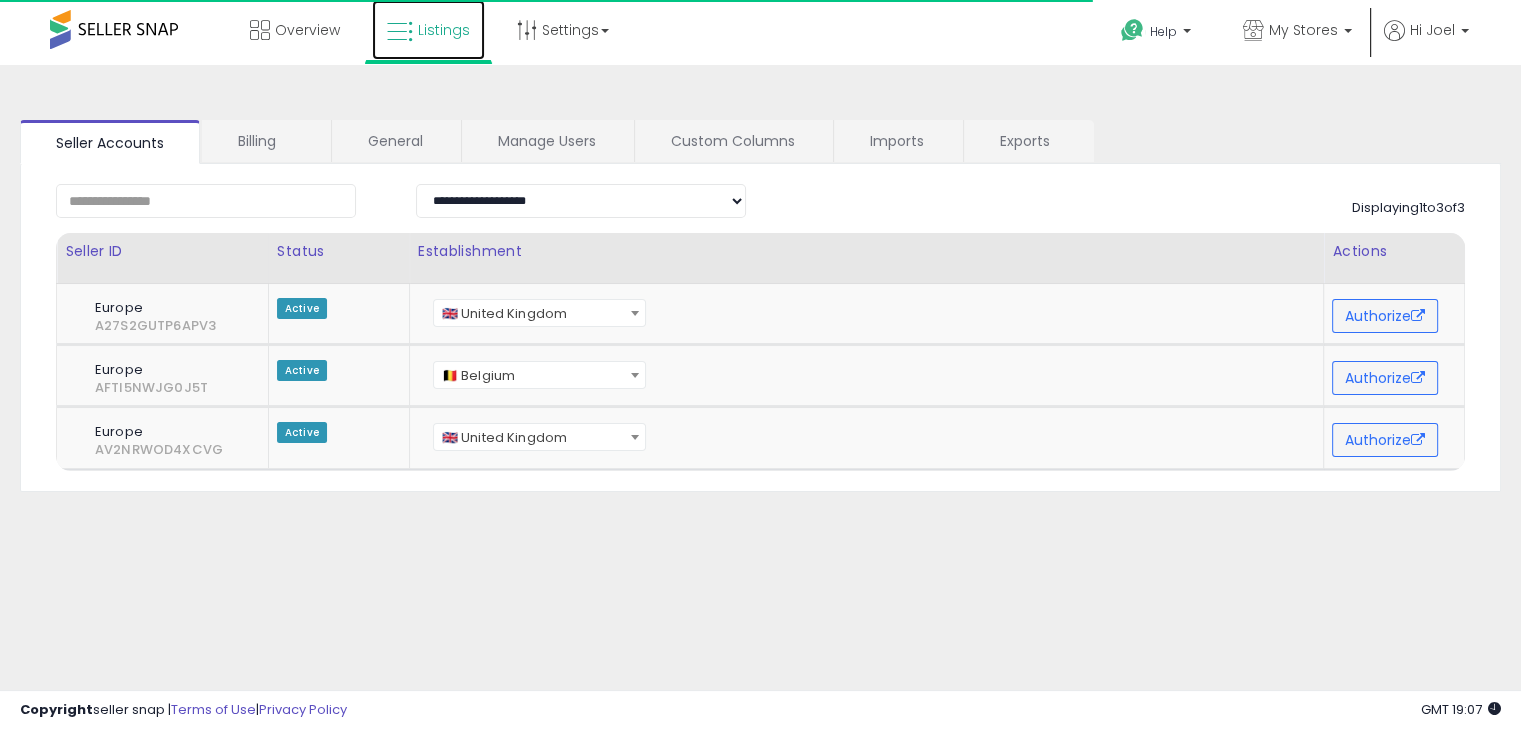 click on "Listings" at bounding box center (444, 30) 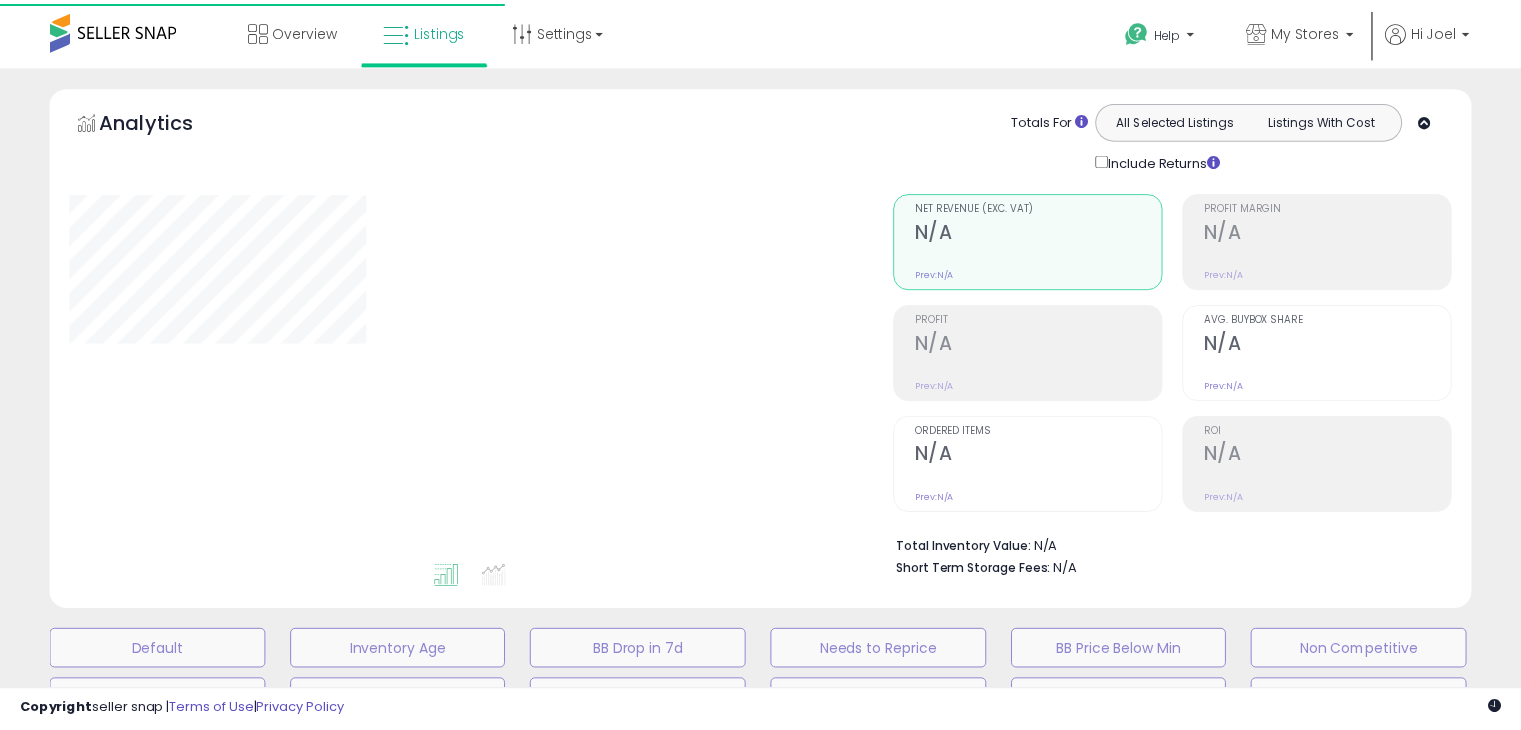 scroll, scrollTop: 0, scrollLeft: 0, axis: both 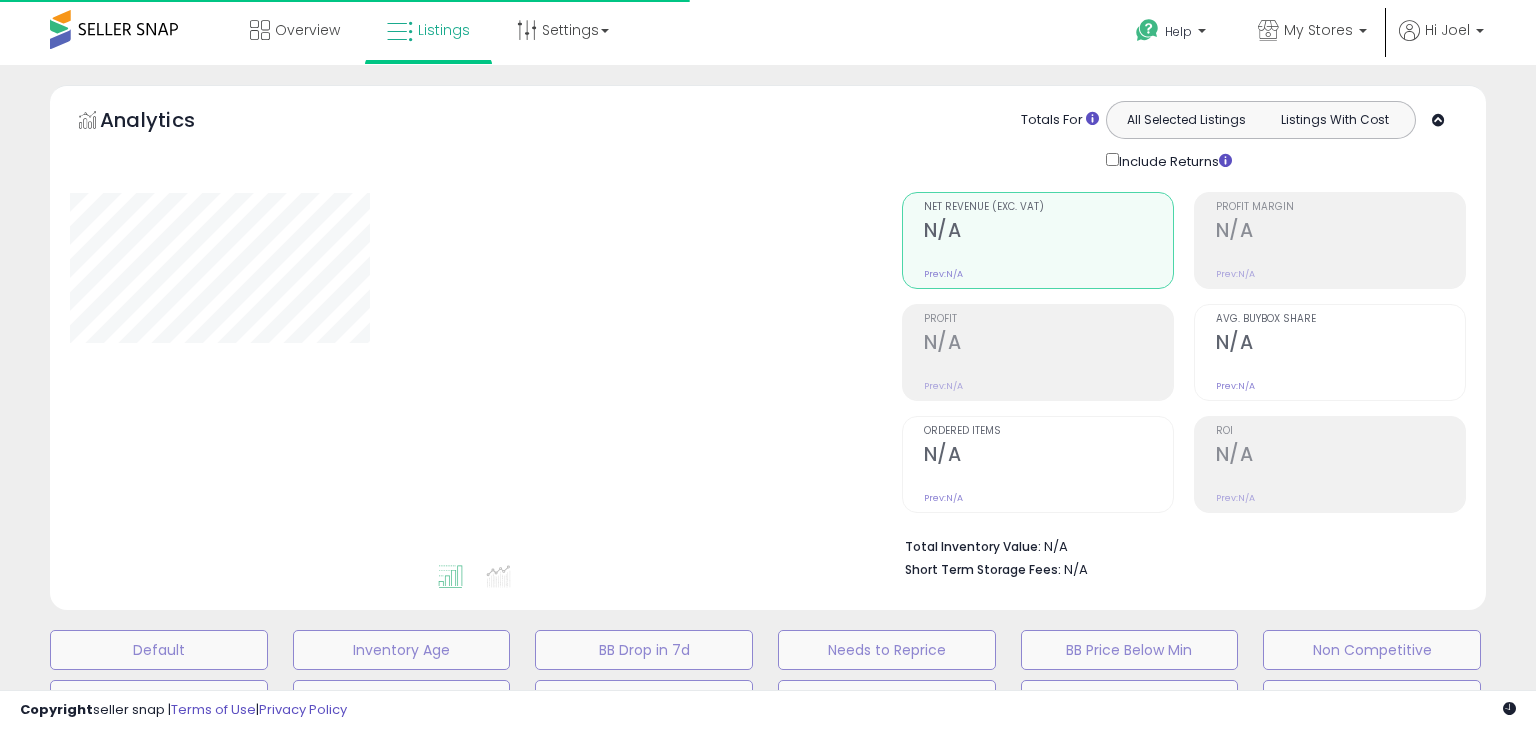 type on "**********" 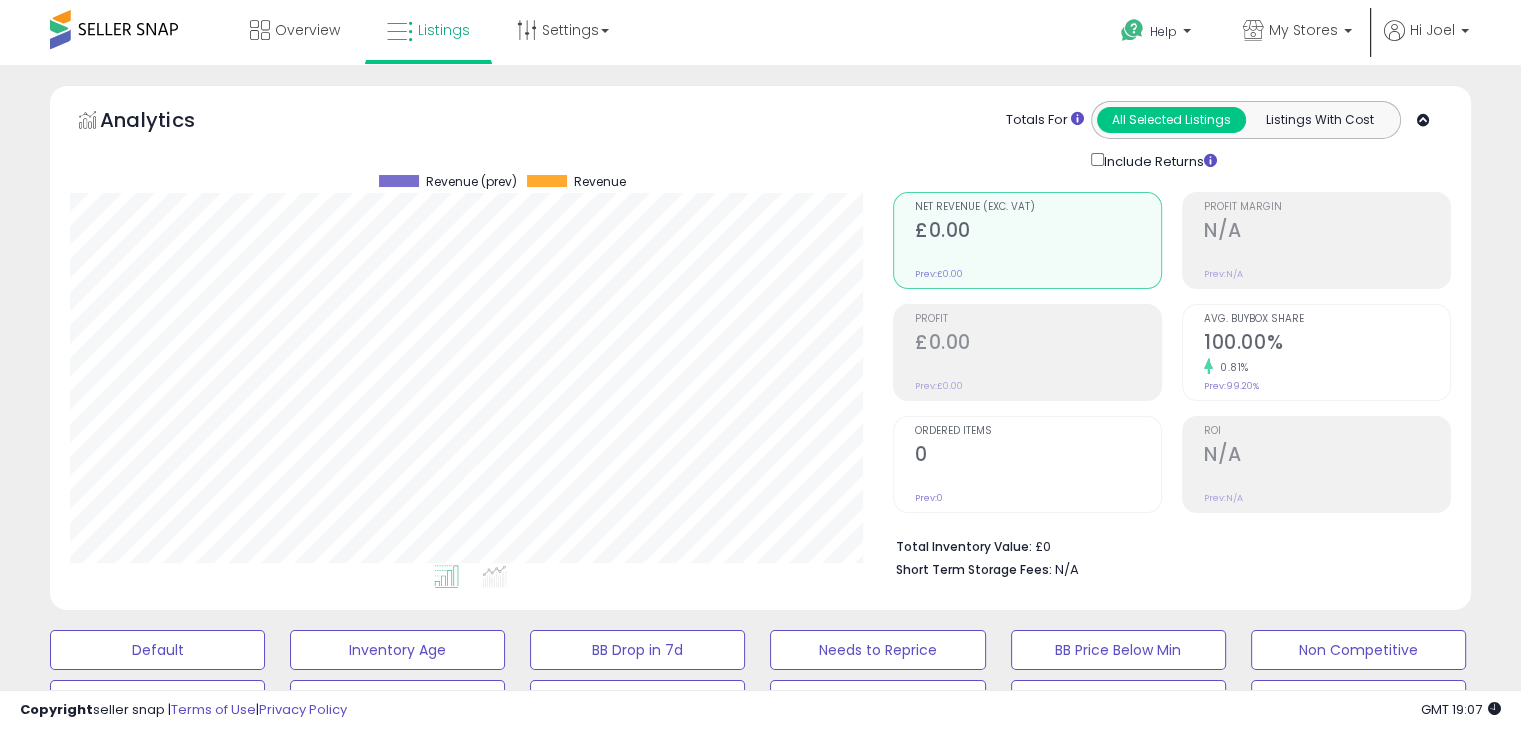 scroll, scrollTop: 999589, scrollLeft: 999176, axis: both 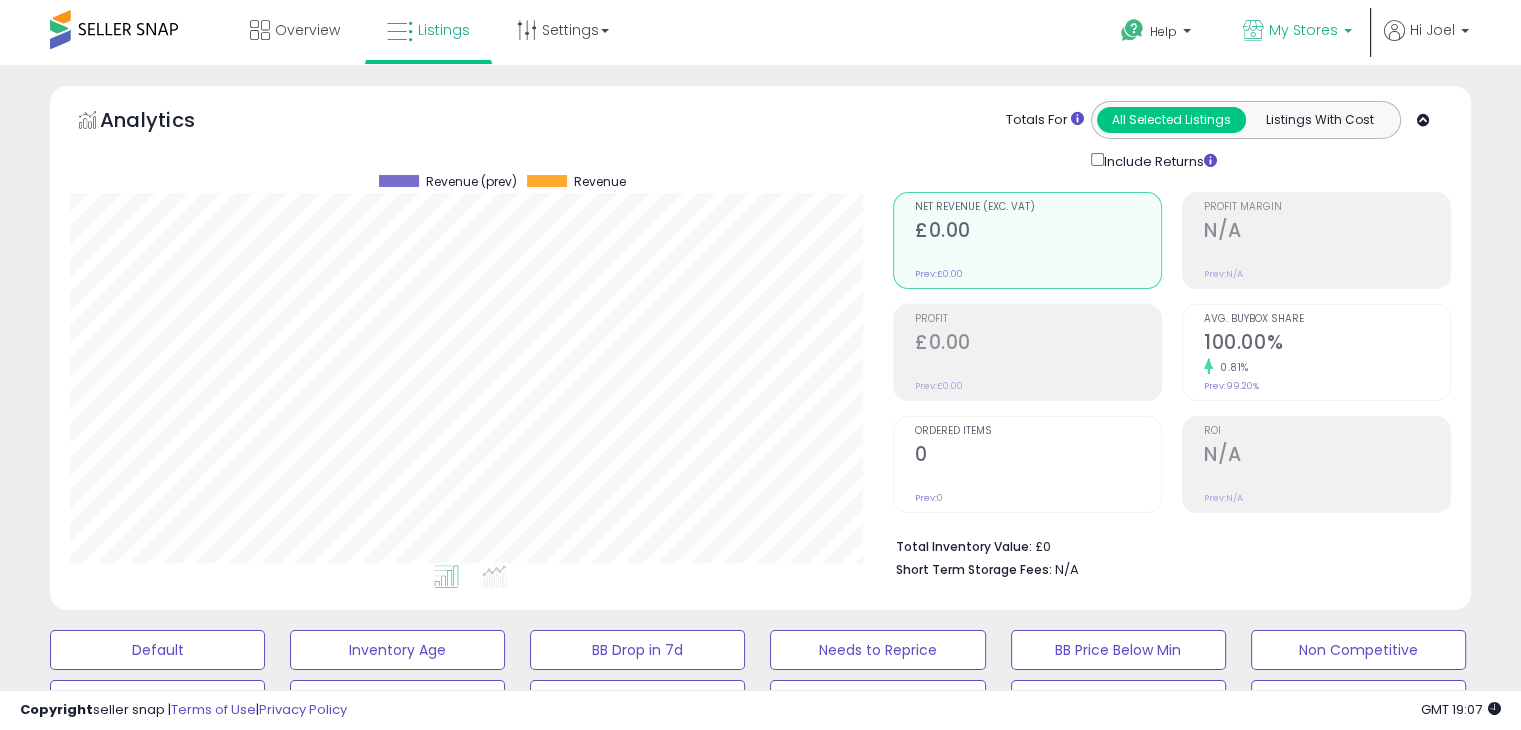click on "My Stores" at bounding box center (1297, 32) 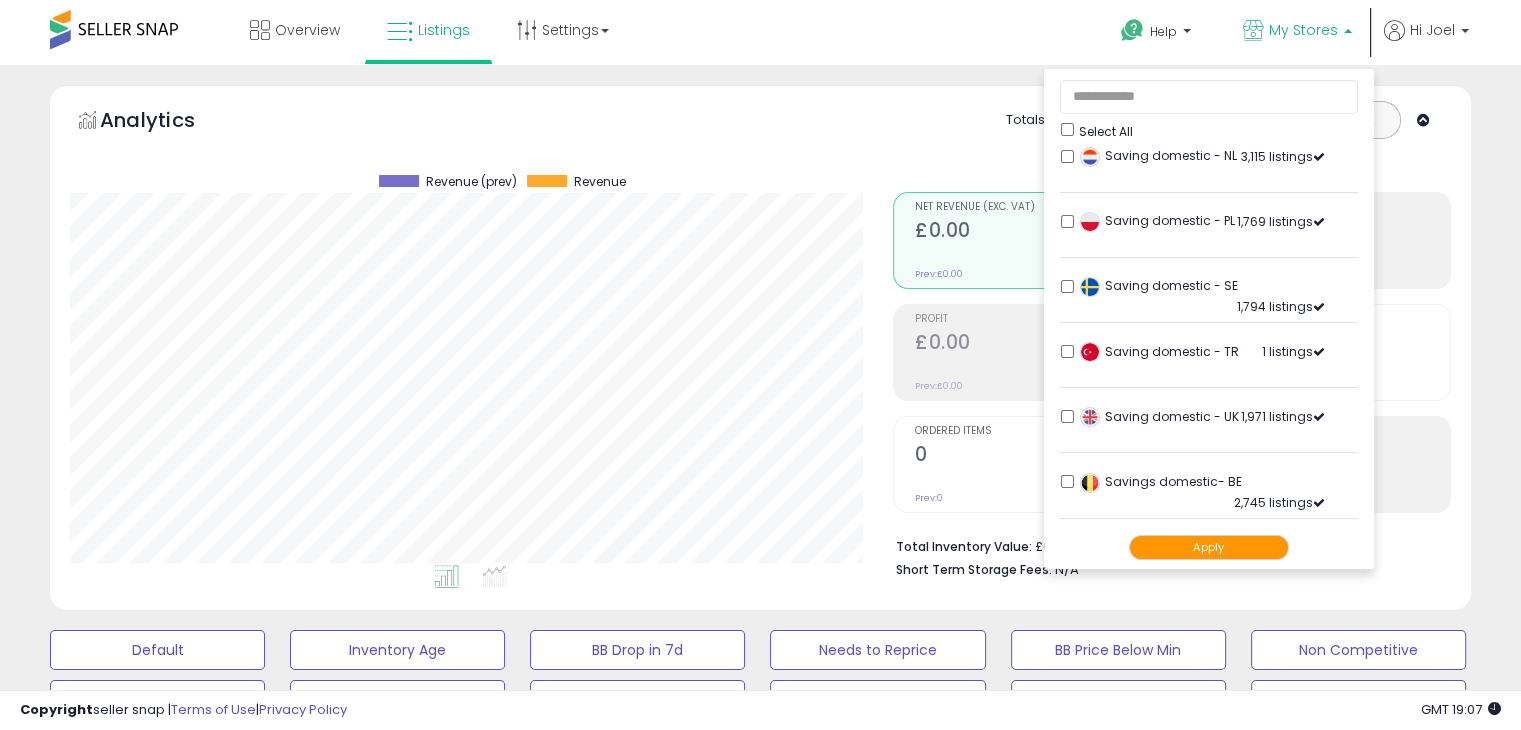 scroll, scrollTop: 340, scrollLeft: 0, axis: vertical 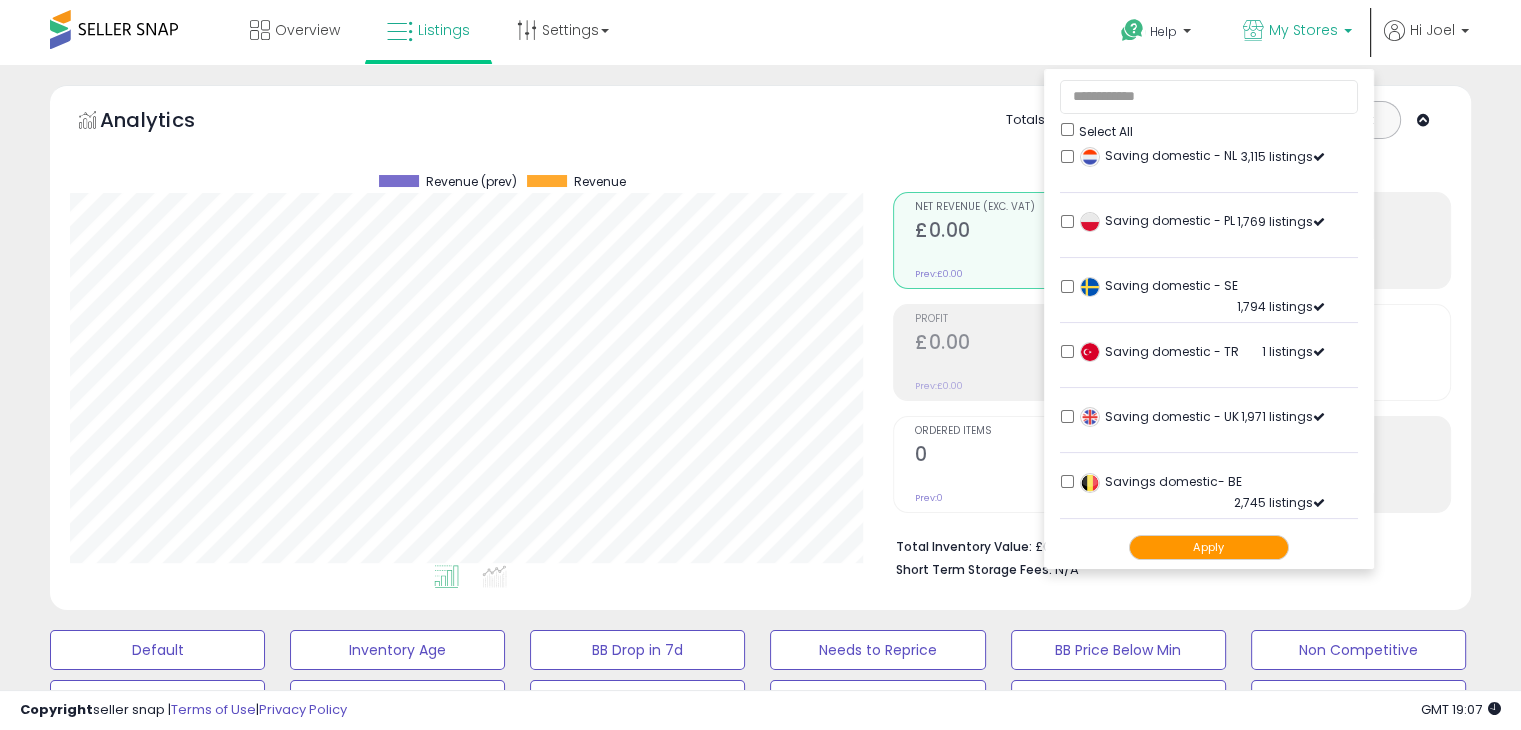 click on "Analytics
Totals For
All Selected Listings
Listings With Cost
Include Returns" at bounding box center (760, 352) 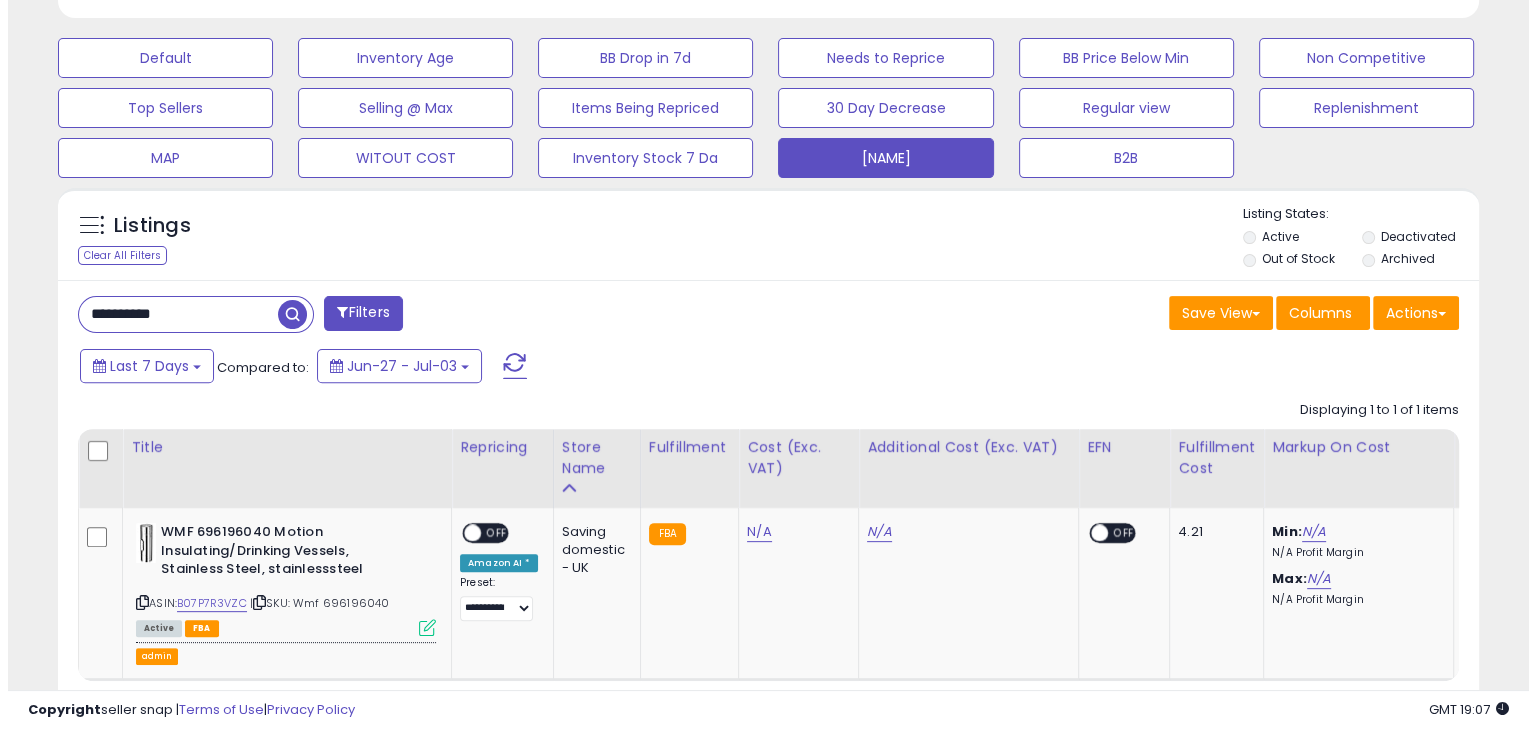 scroll, scrollTop: 711, scrollLeft: 0, axis: vertical 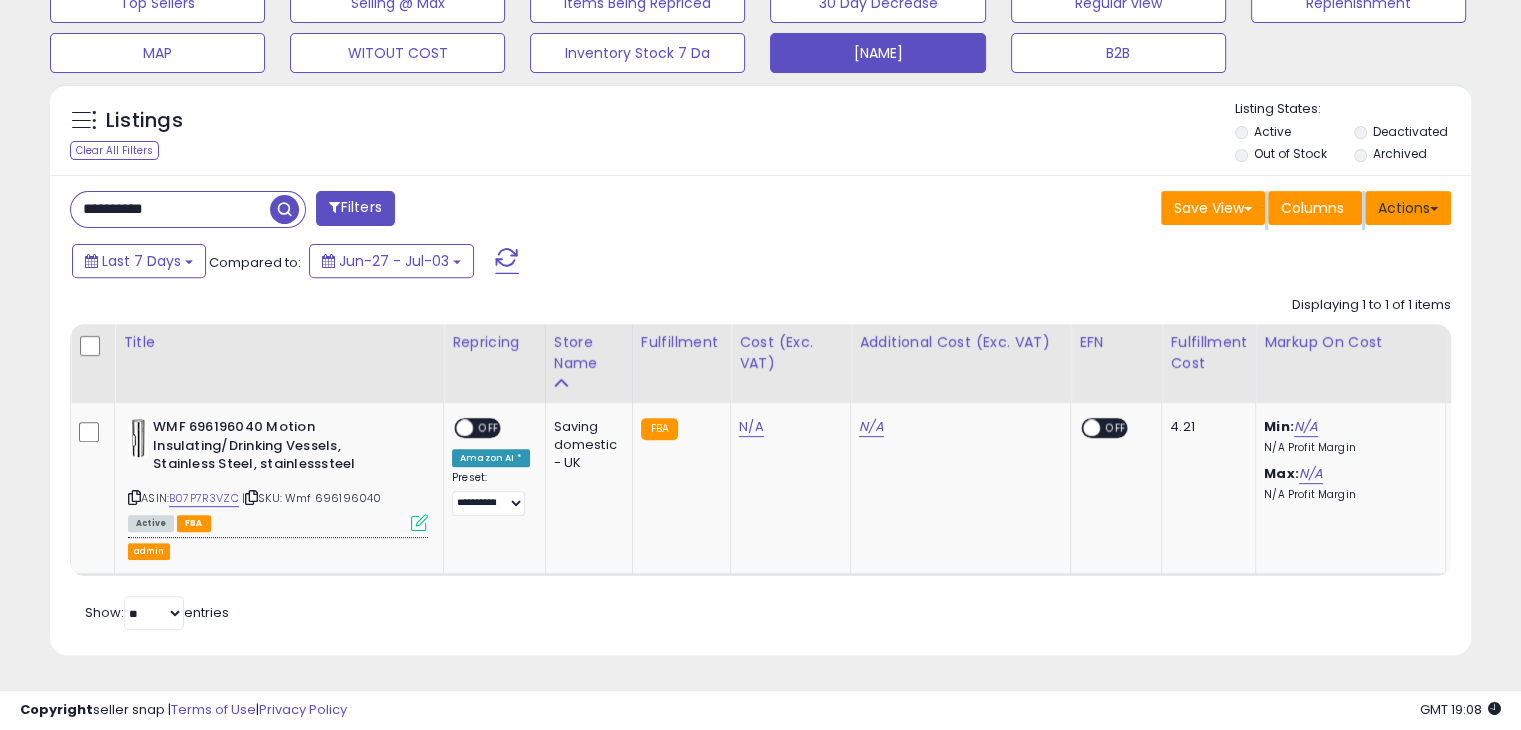 click on "**********" at bounding box center [760, 415] 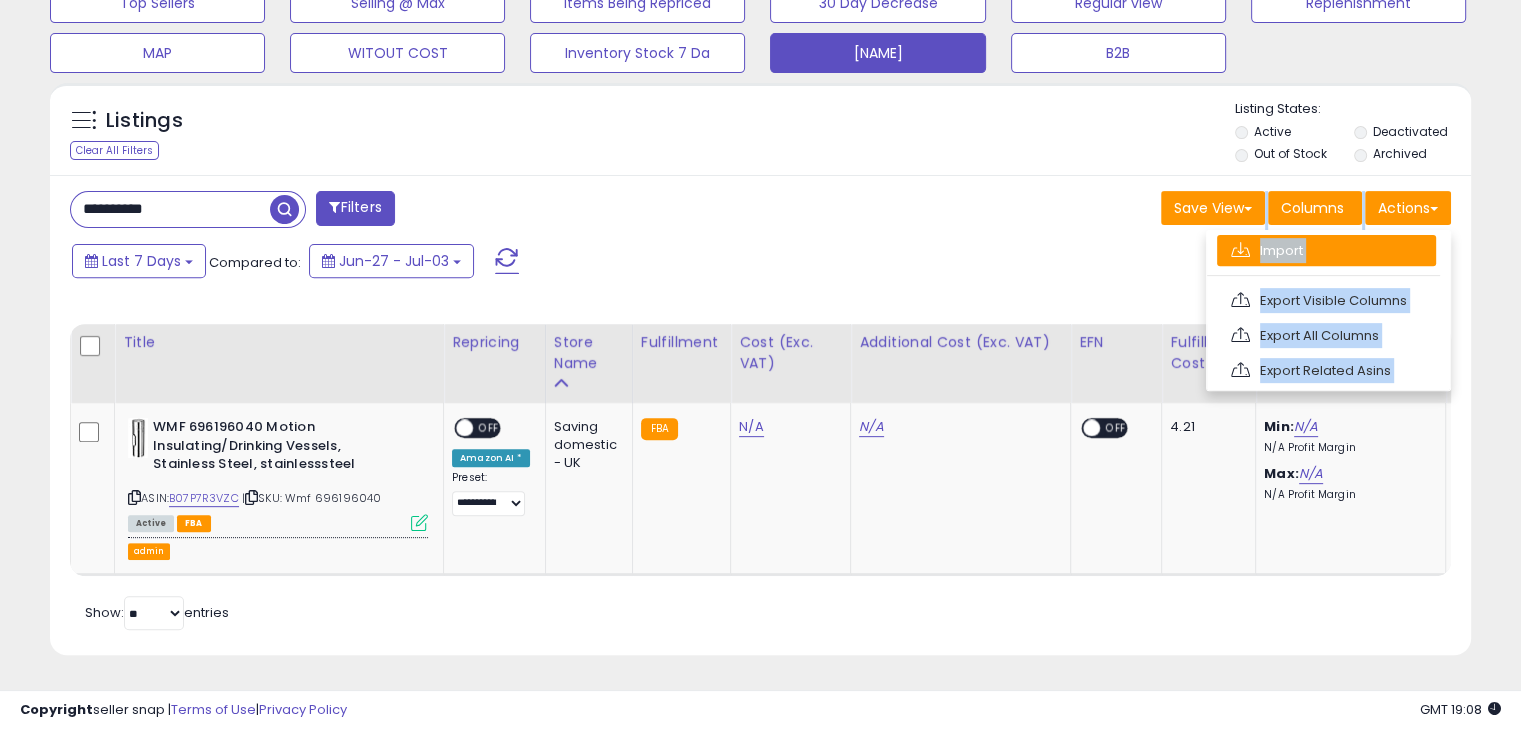 click on "Import" at bounding box center (1326, 250) 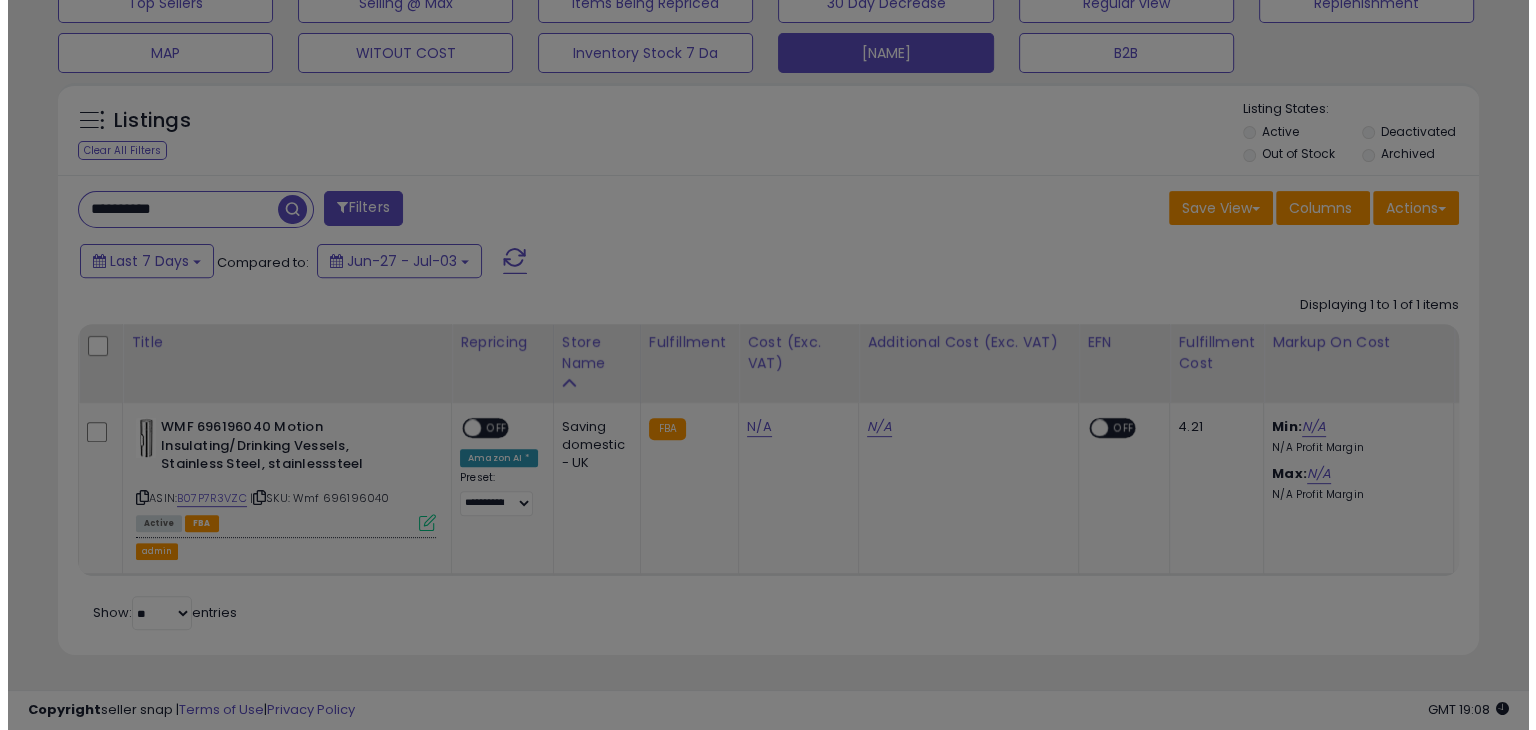 scroll, scrollTop: 999589, scrollLeft: 999168, axis: both 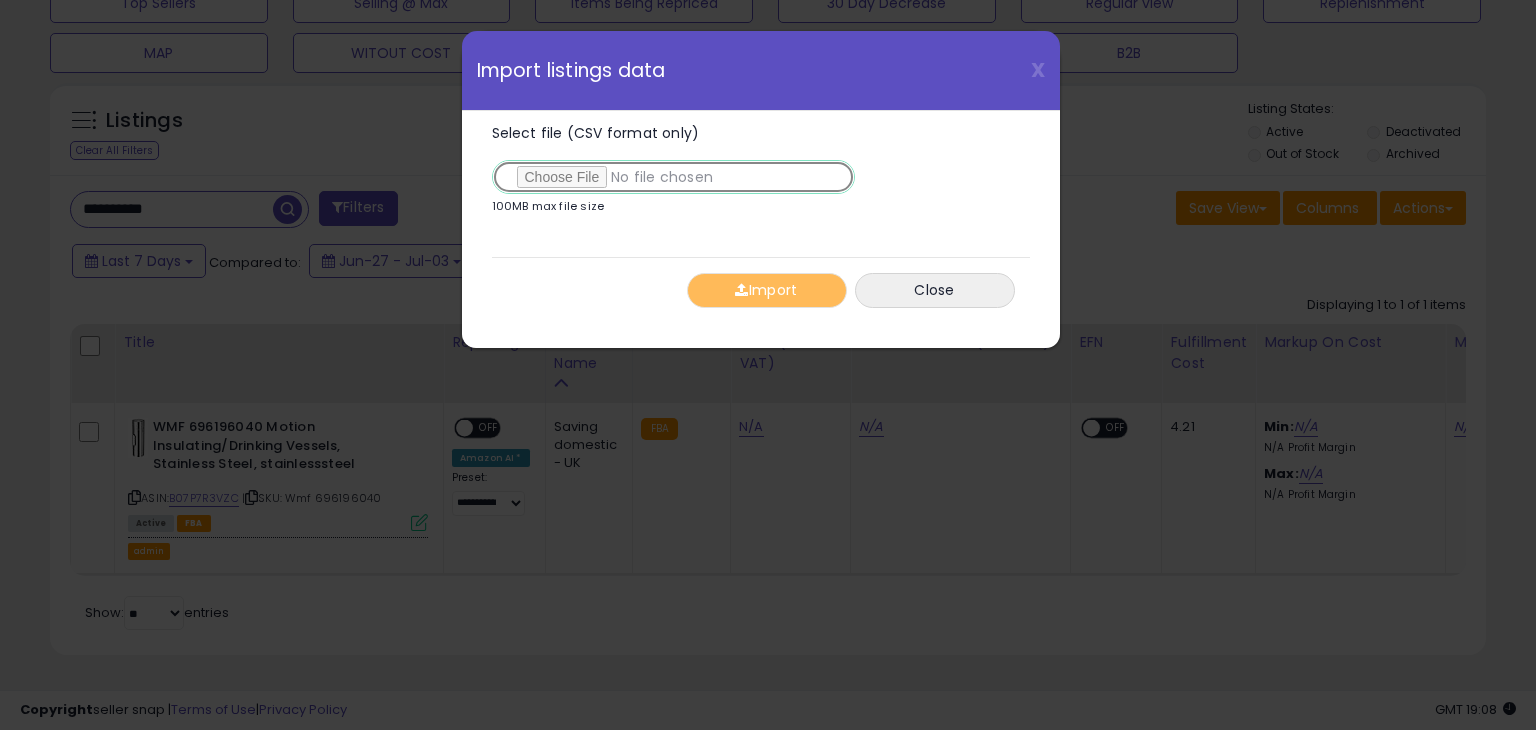 click on "Select file (CSV format only)" at bounding box center (673, 177) 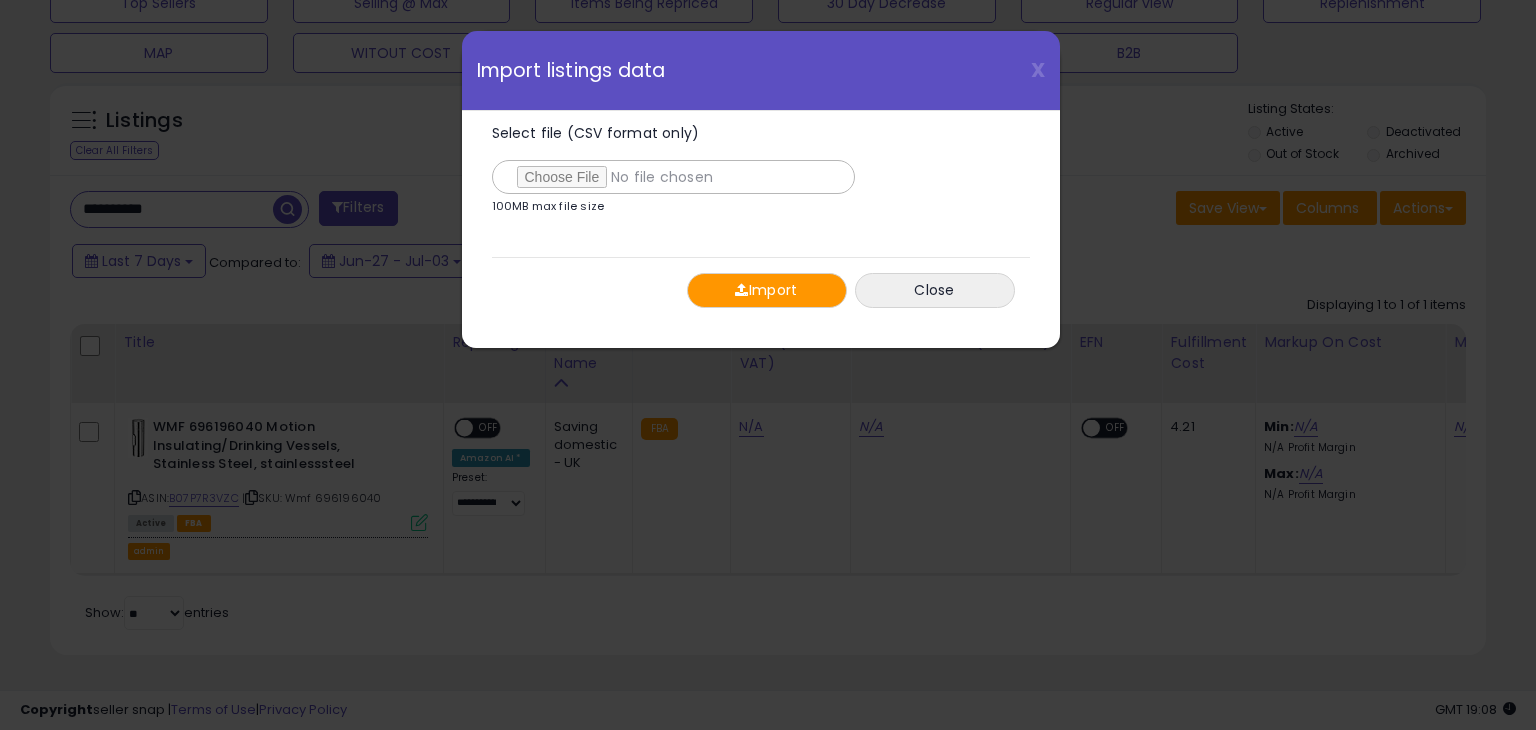 click on "Import" at bounding box center [767, 290] 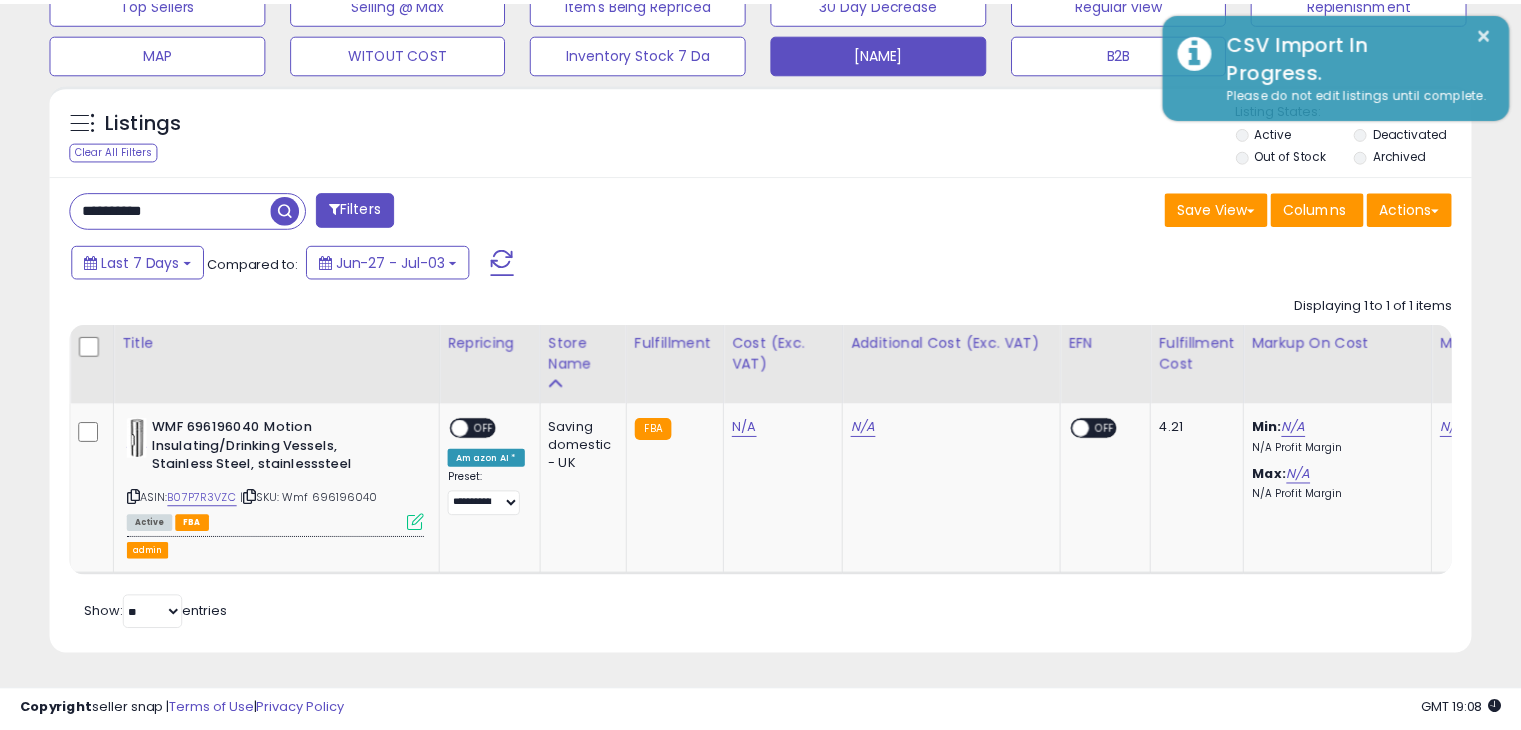 scroll, scrollTop: 409, scrollLeft: 822, axis: both 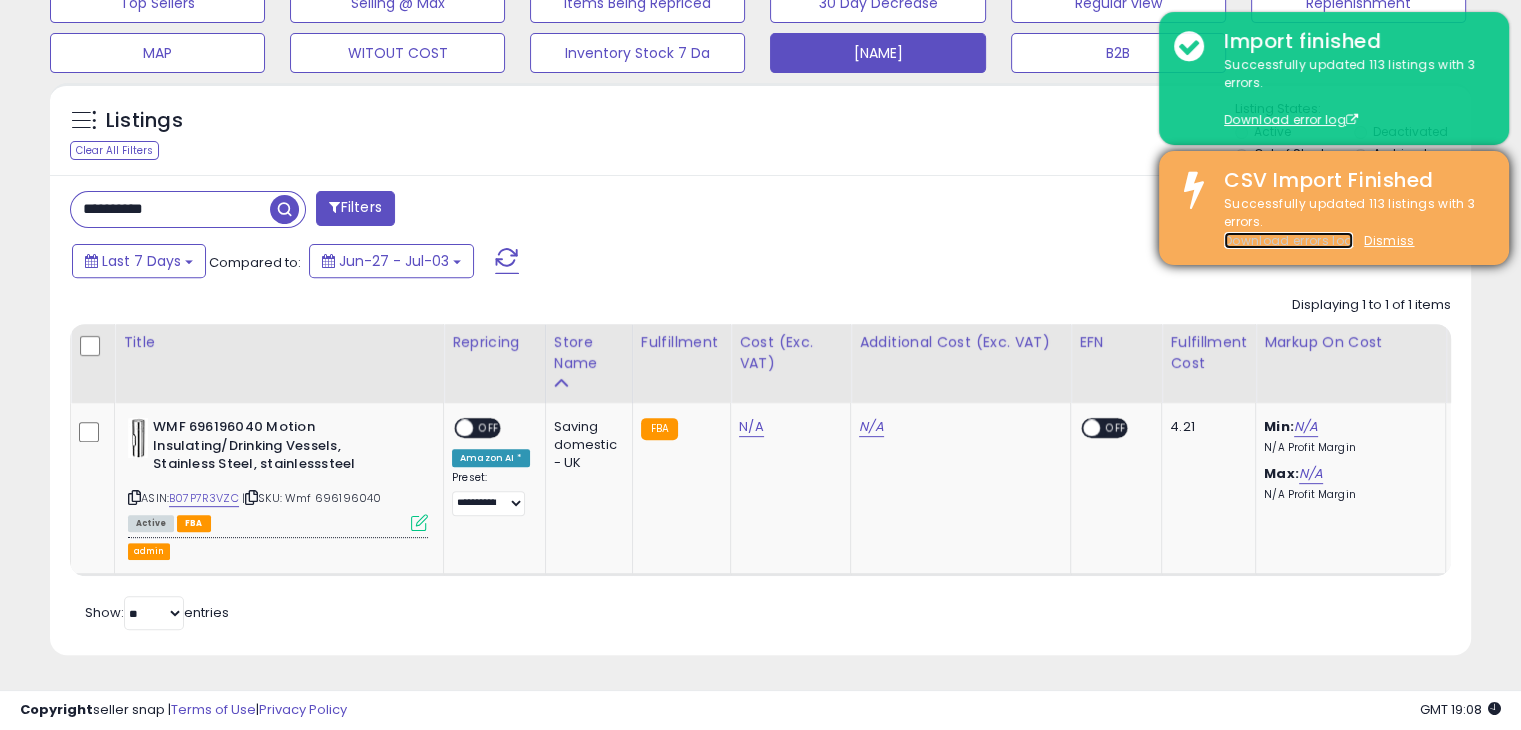 click on "Download errors log" at bounding box center (1288, 240) 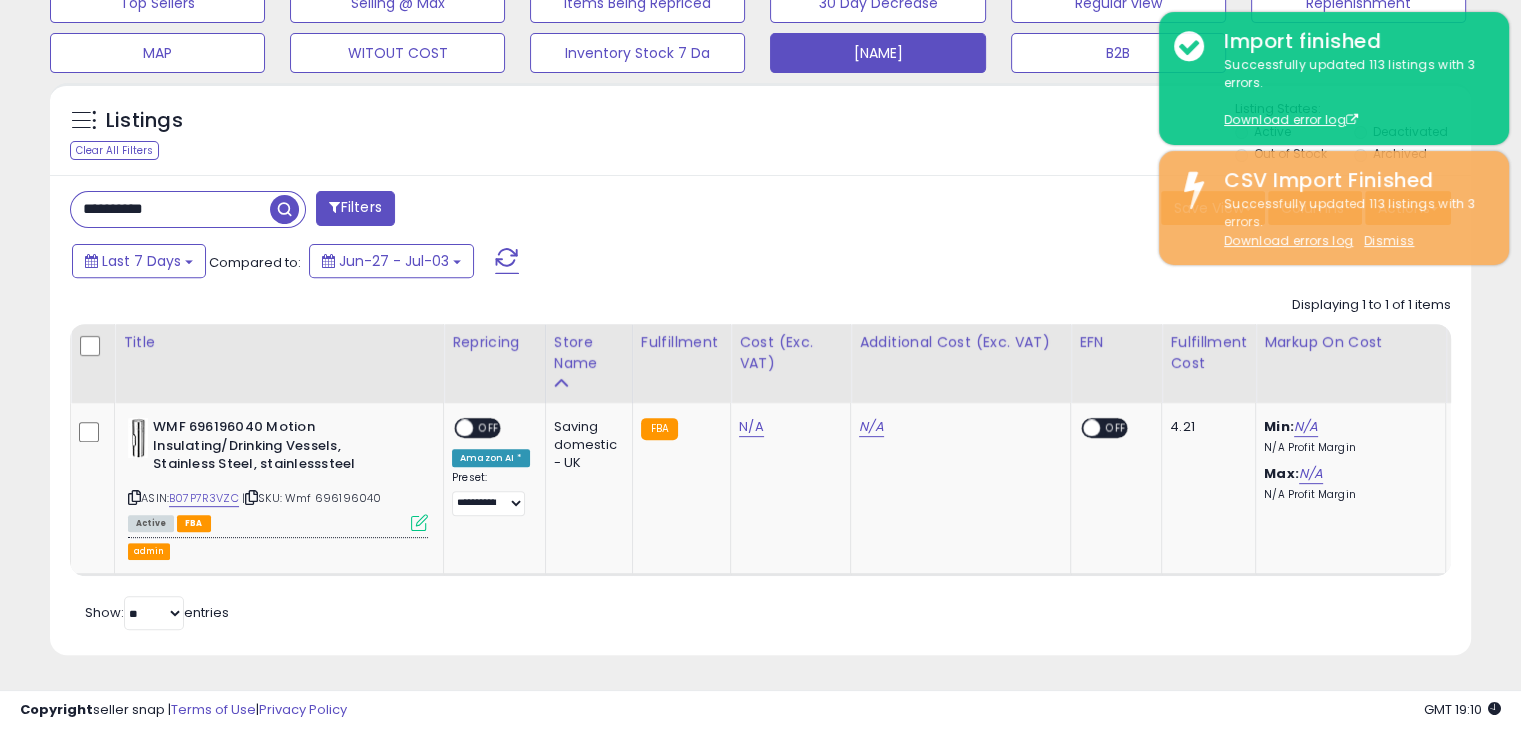 click on "**********" at bounding box center (170, 209) 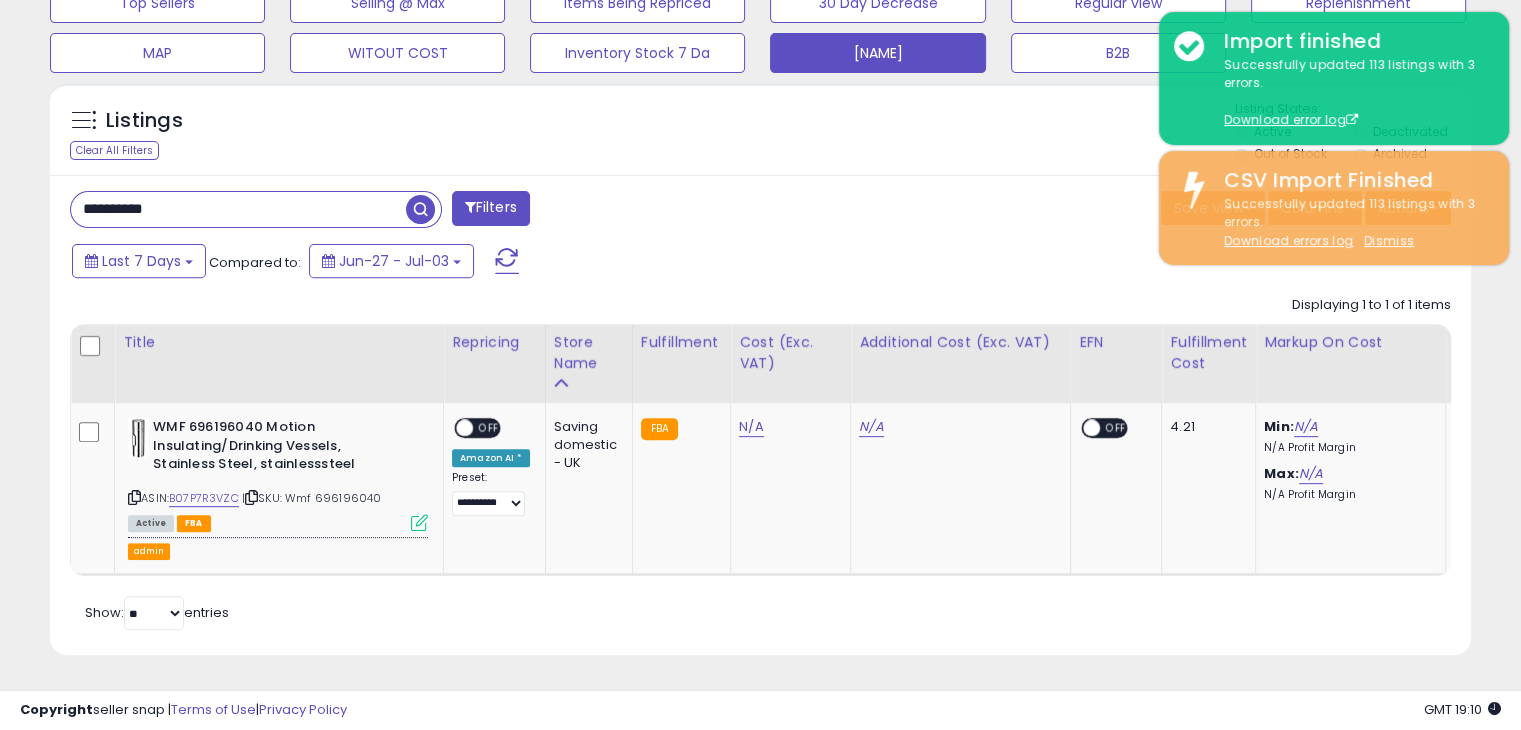 click on "**********" at bounding box center [238, 209] 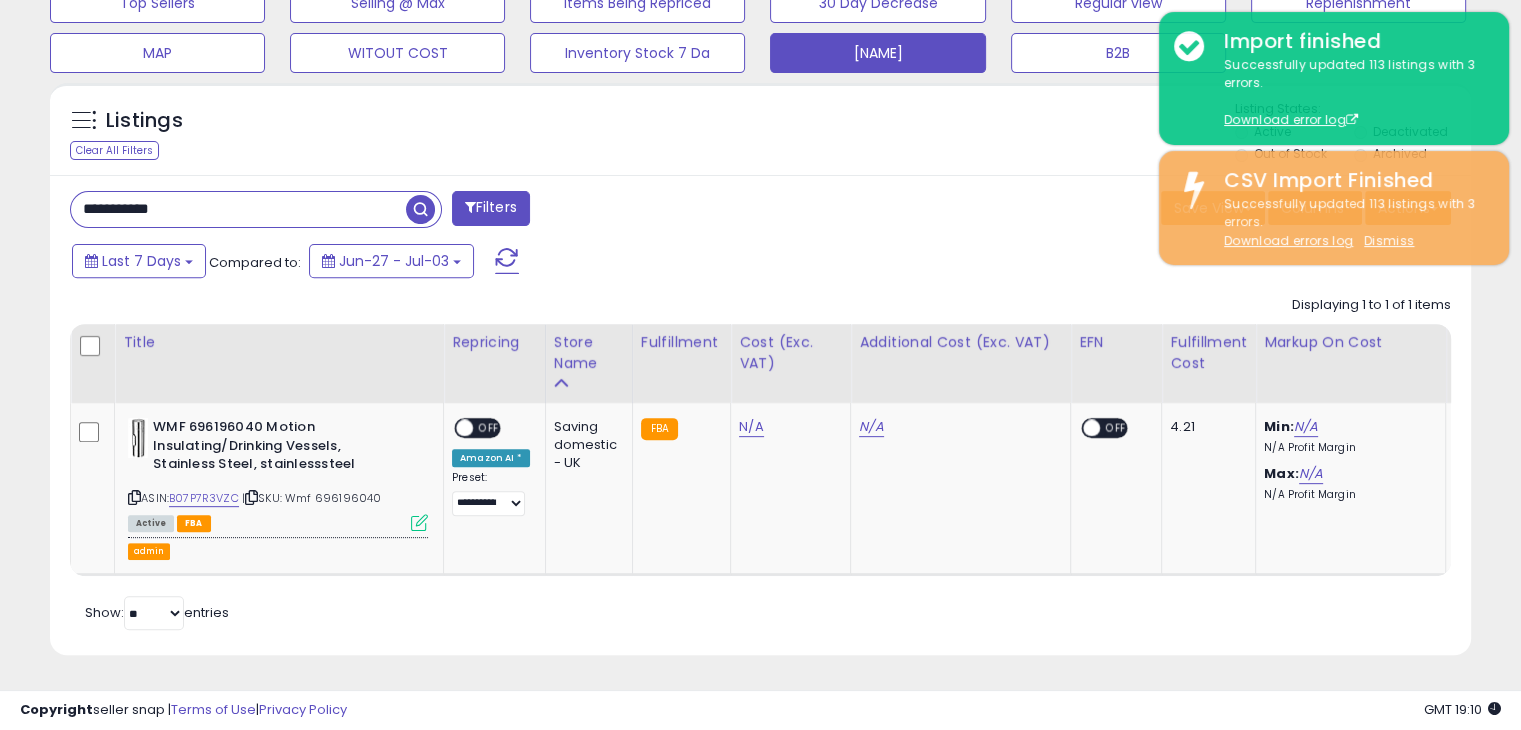 scroll, scrollTop: 999589, scrollLeft: 999168, axis: both 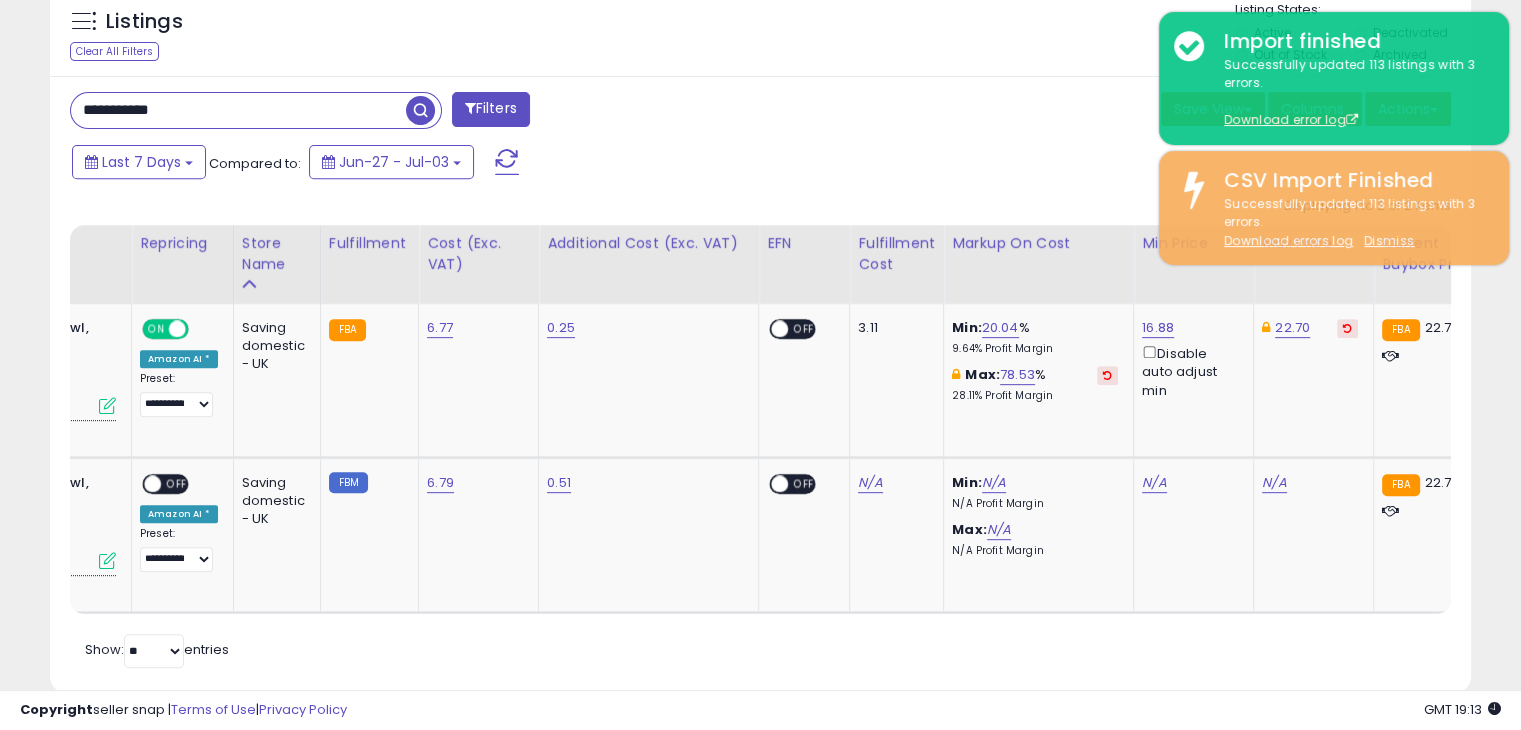 click on "**********" at bounding box center (238, 110) 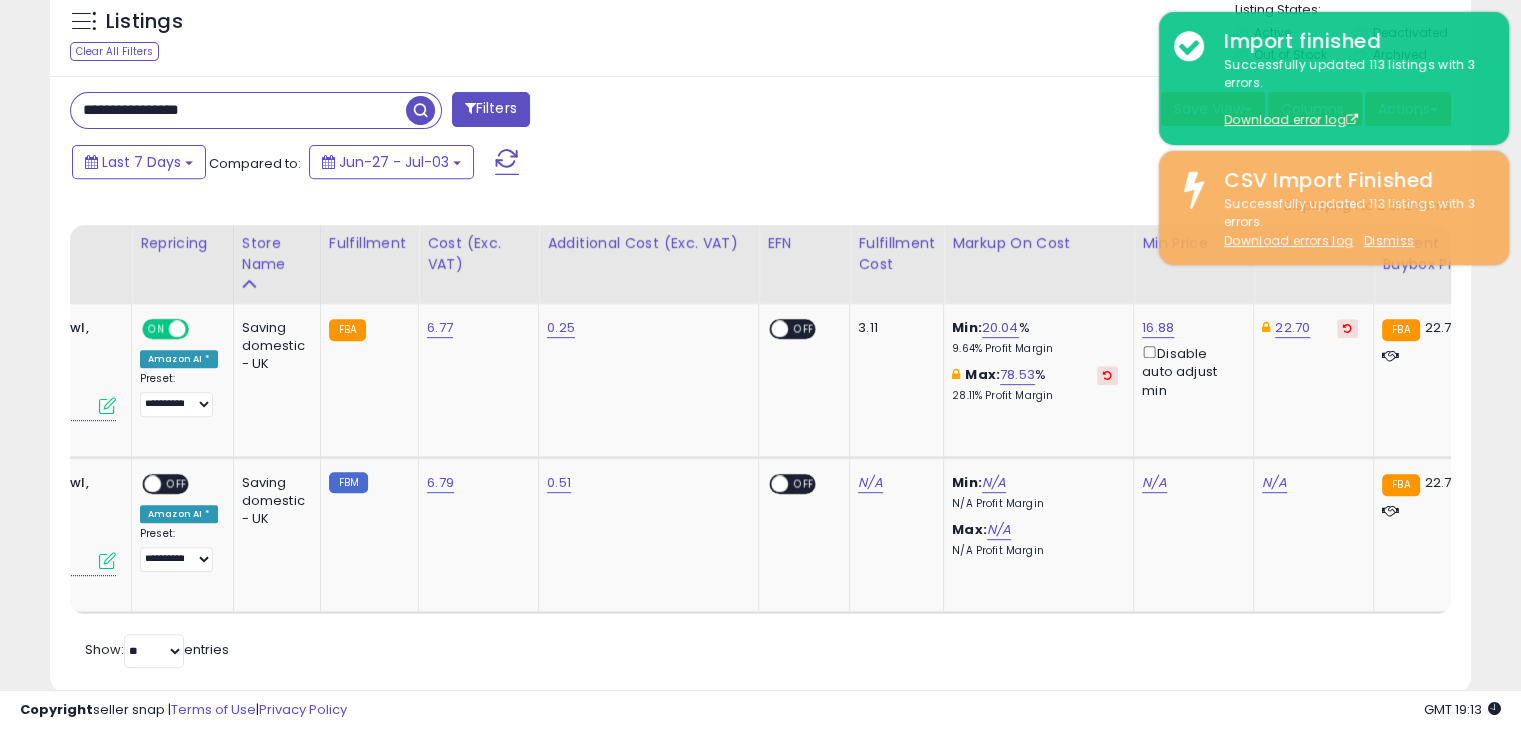 scroll, scrollTop: 999589, scrollLeft: 999168, axis: both 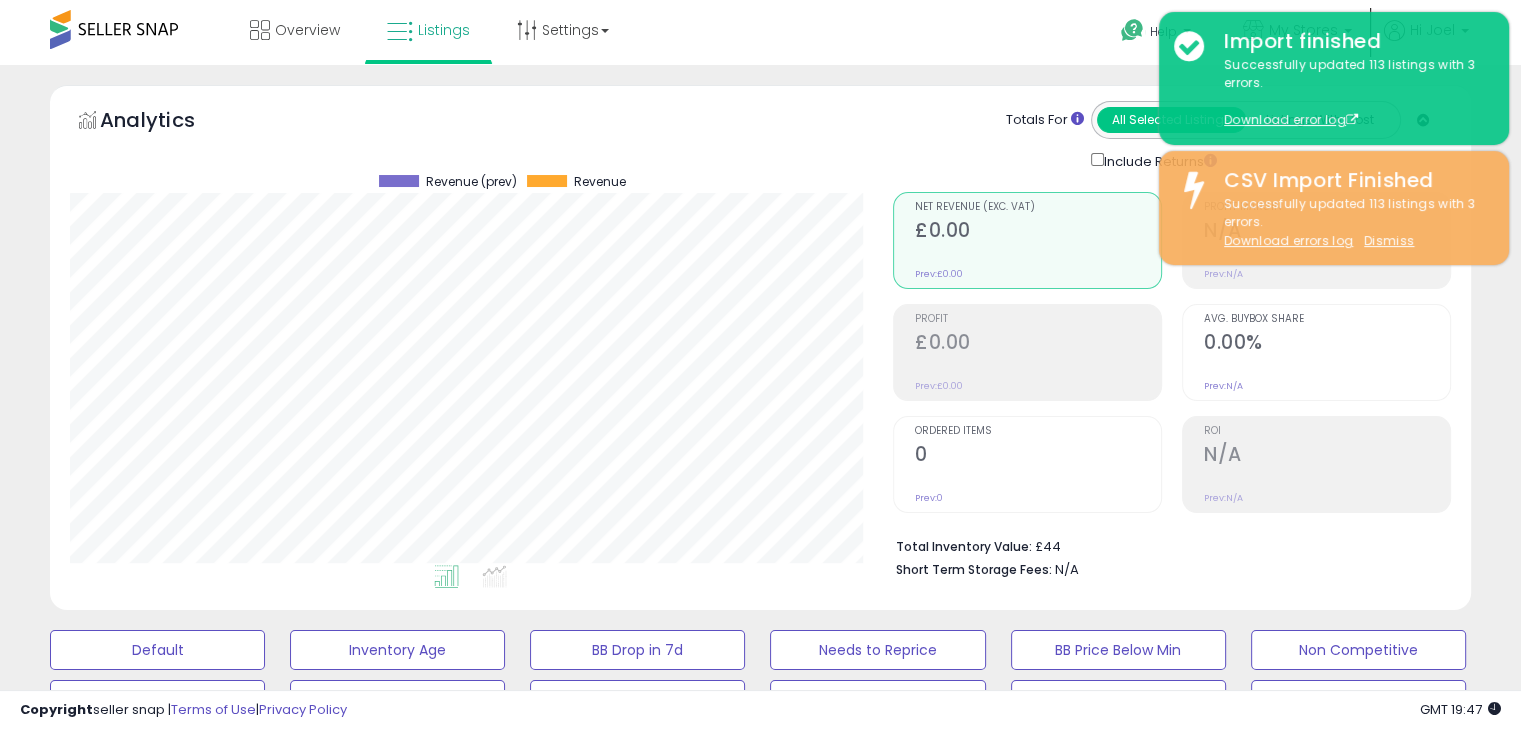 click at bounding box center (114, 29) 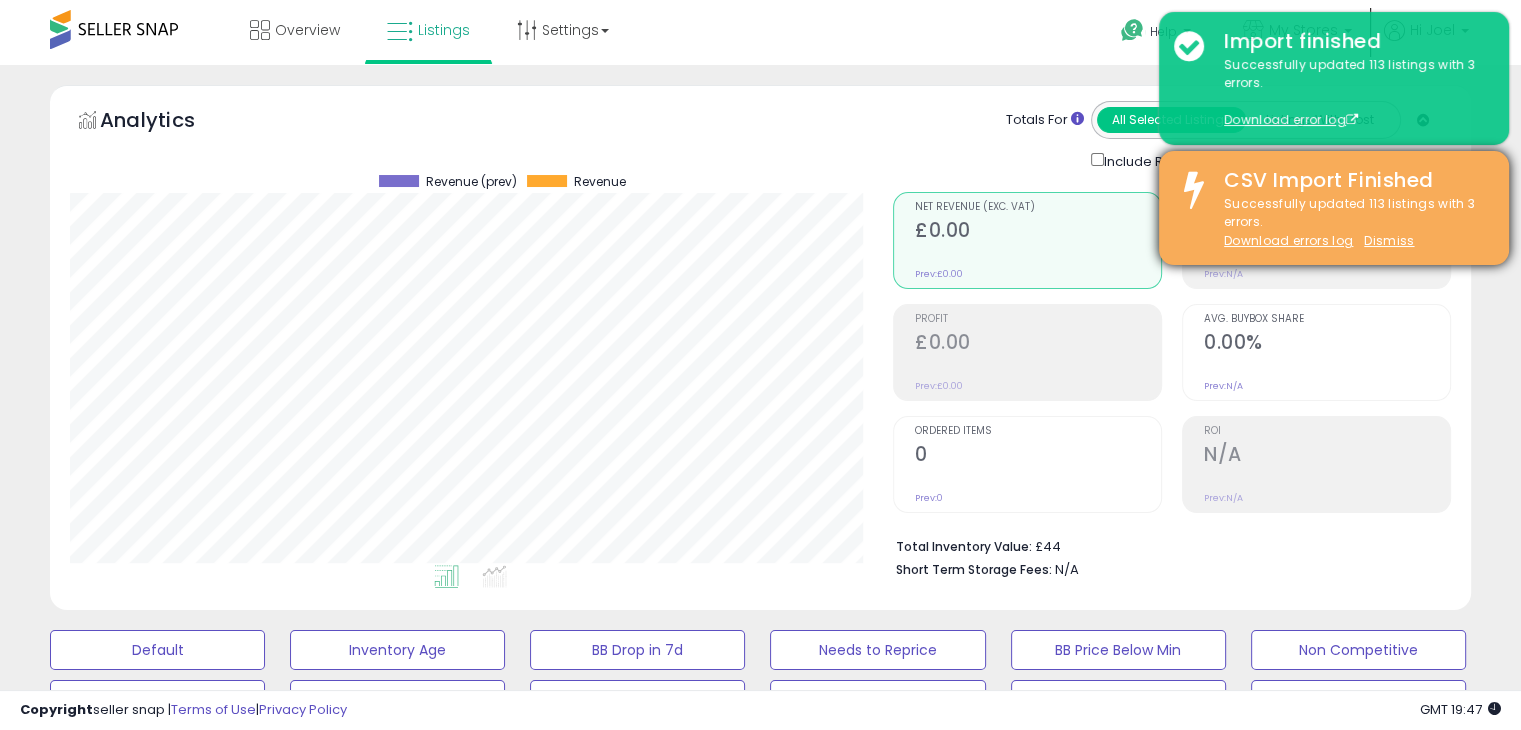 click on "Successfully updated 113 listings with 3 errors.  Download errors log Dismiss" at bounding box center (1351, 223) 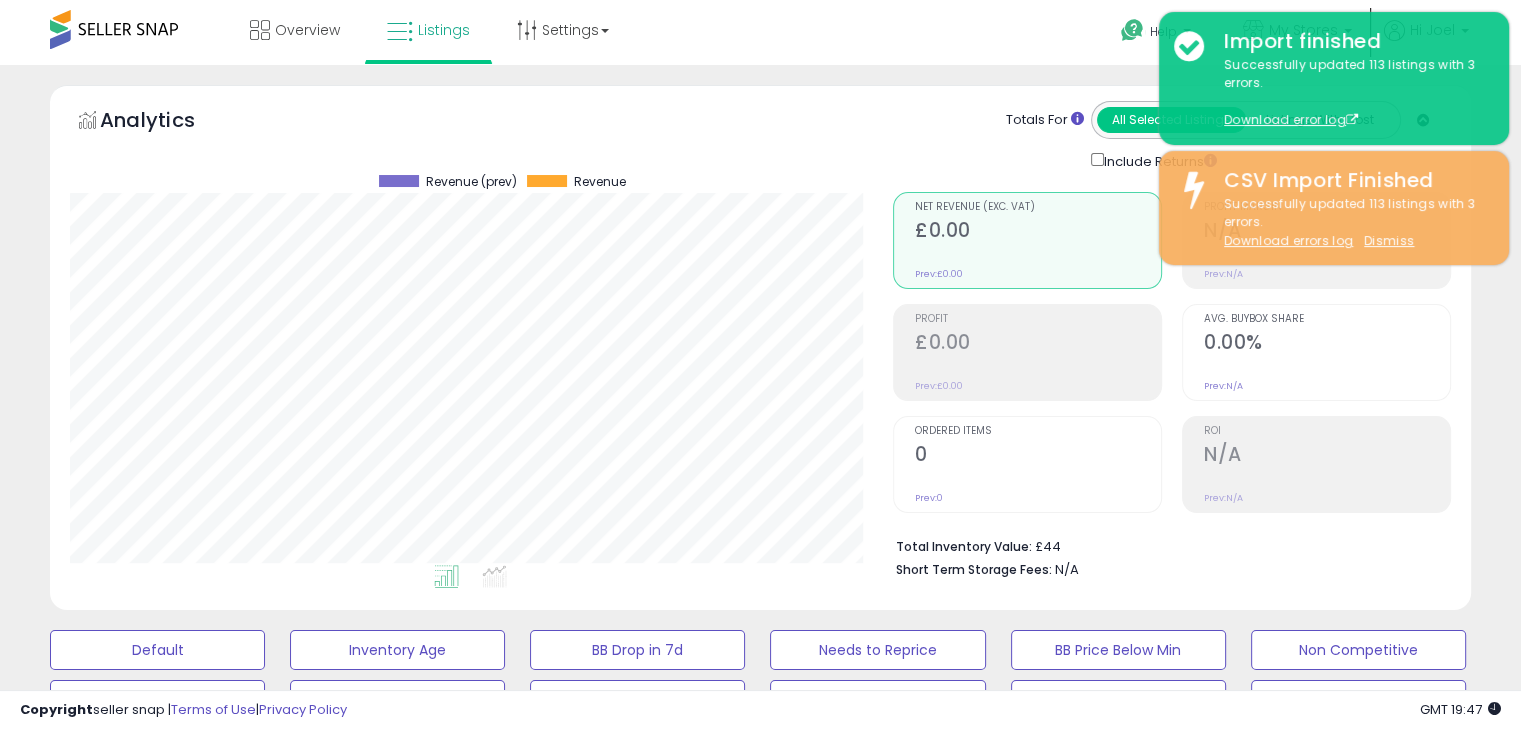 click on "Retrieving aggregations..
Net Revenue (Exc. VAT)
£0.00
Prev:  £0.00
Profit     £0.00" at bounding box center [1172, 381] 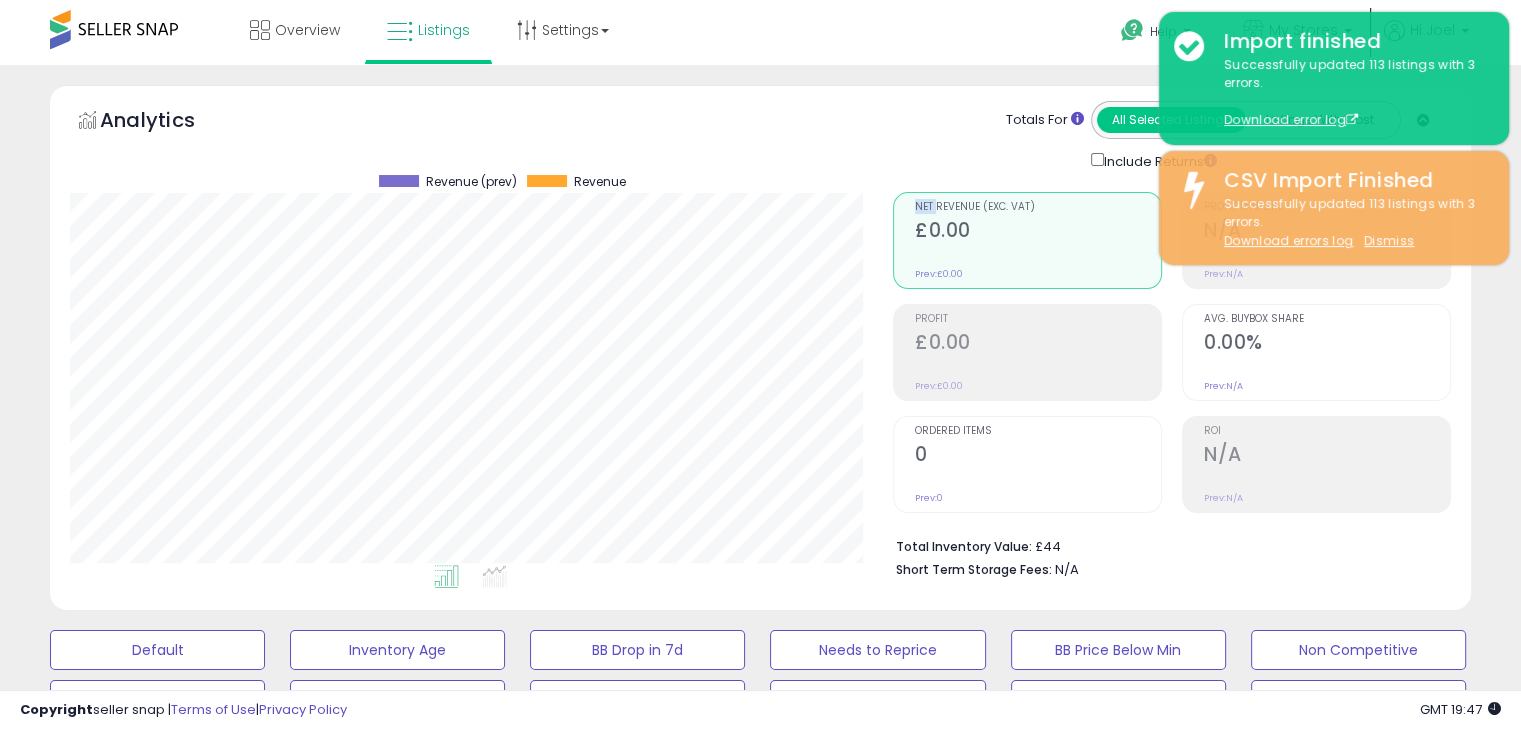 click on "Retrieving aggregations..
Net Revenue (Exc. VAT)
£0.00
Prev:  £0.00
Profit     £0.00" at bounding box center [1172, 381] 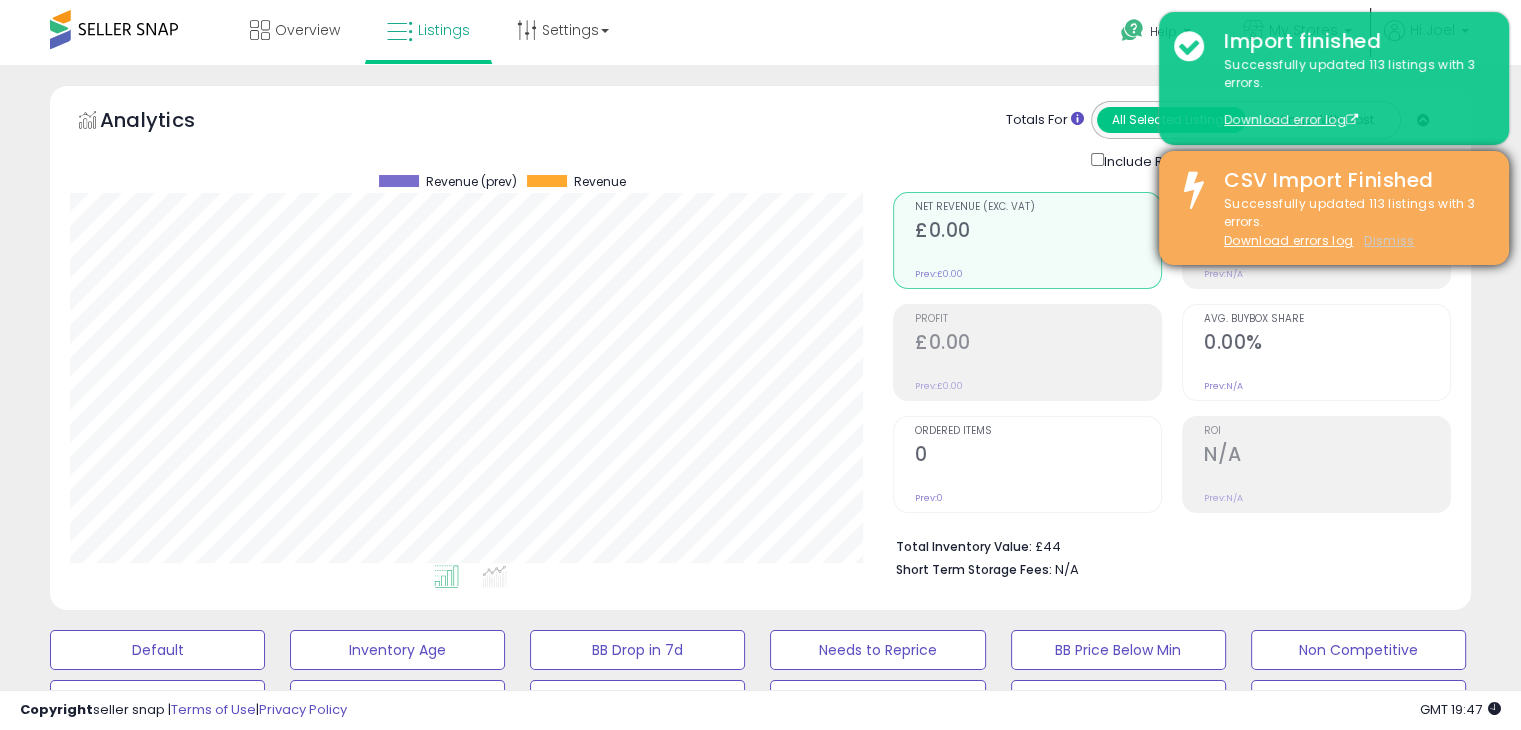 click on "Dismiss" at bounding box center (1389, 240) 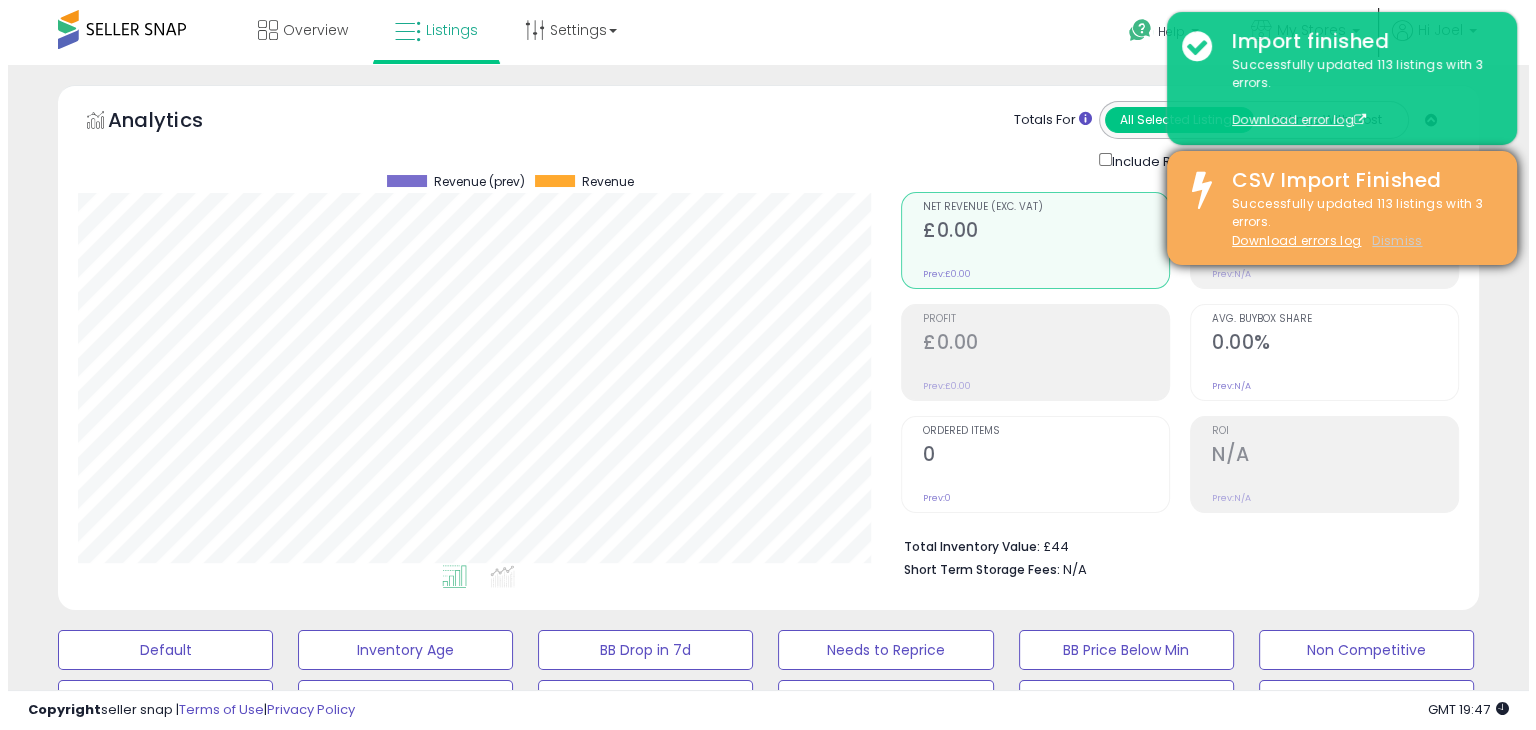scroll, scrollTop: 999589, scrollLeft: 999168, axis: both 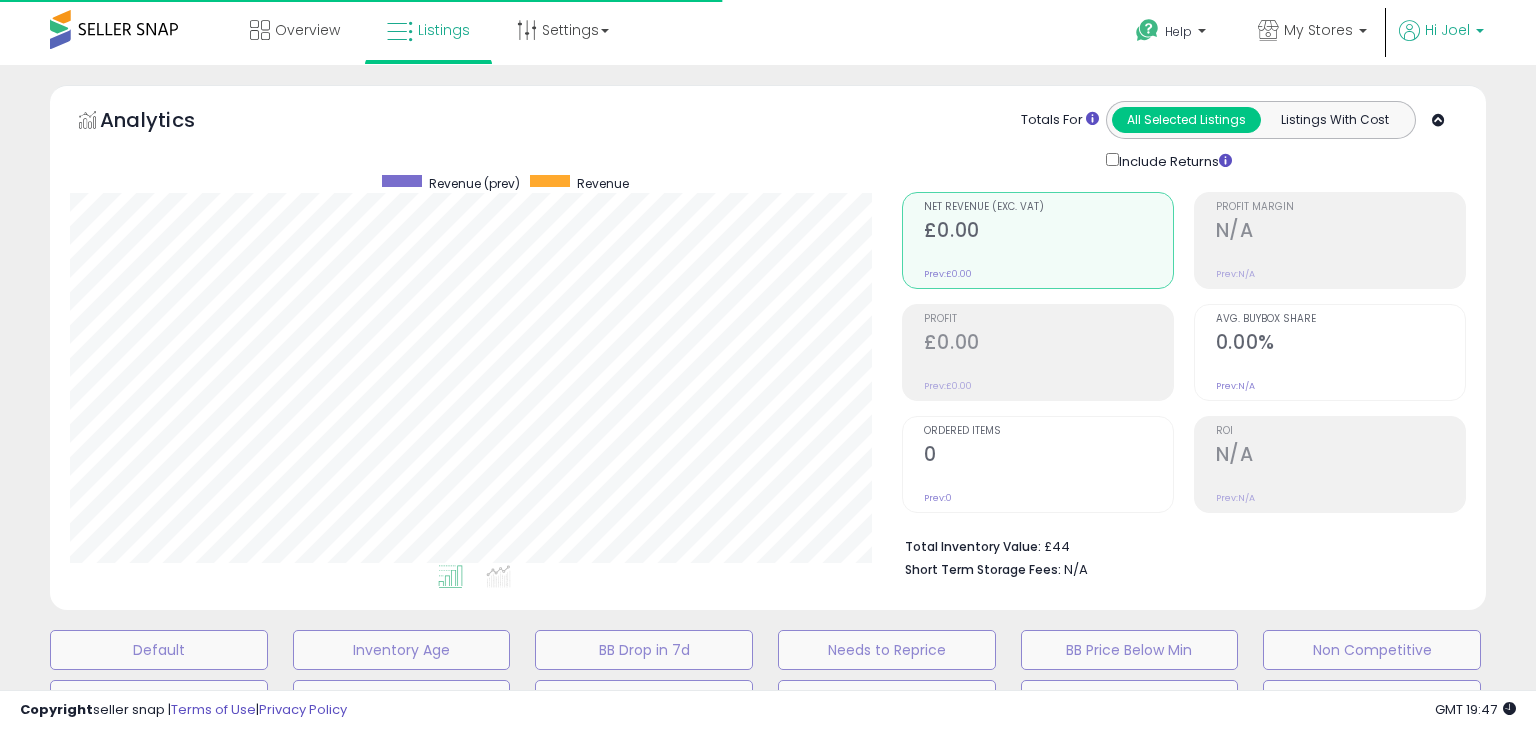 type on "**********" 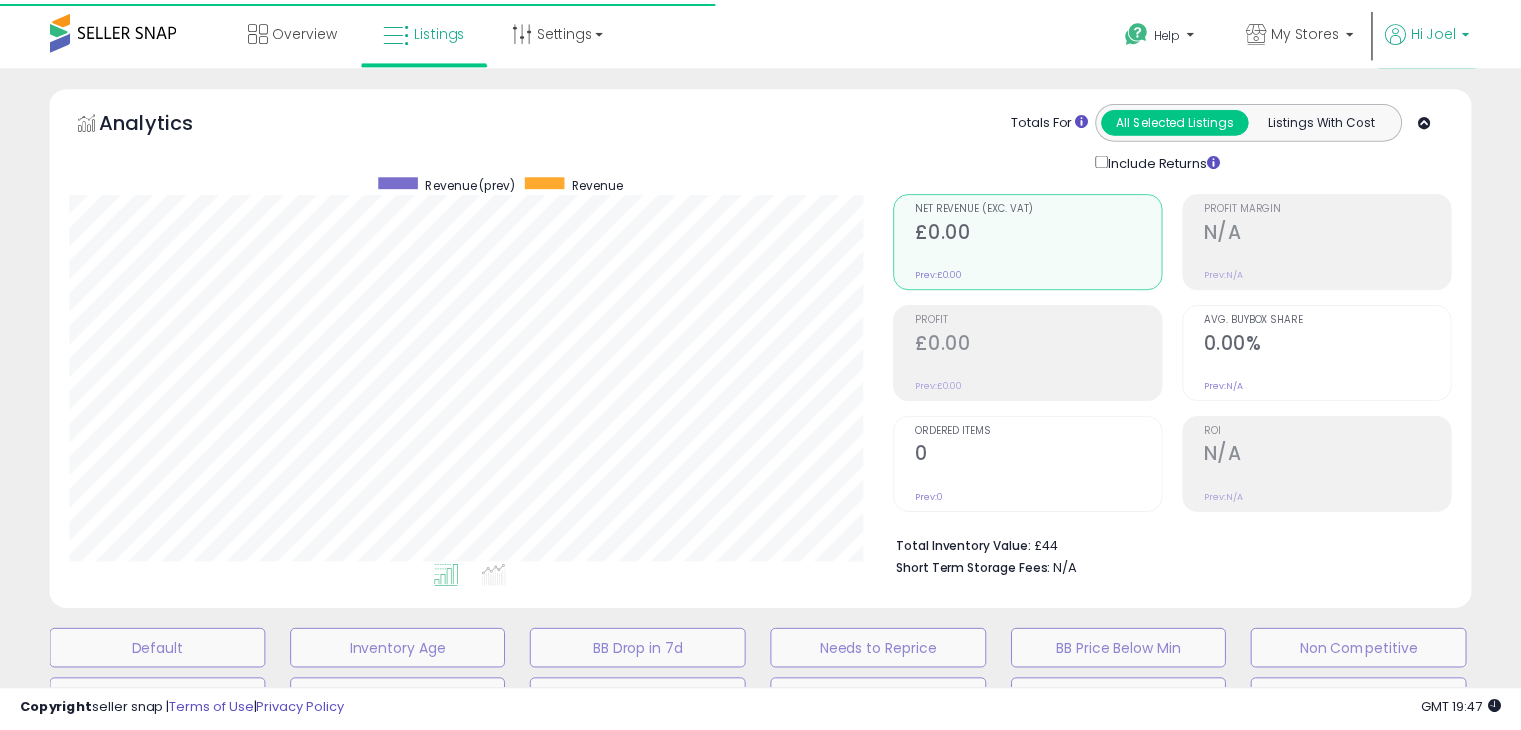 scroll, scrollTop: 409, scrollLeft: 822, axis: both 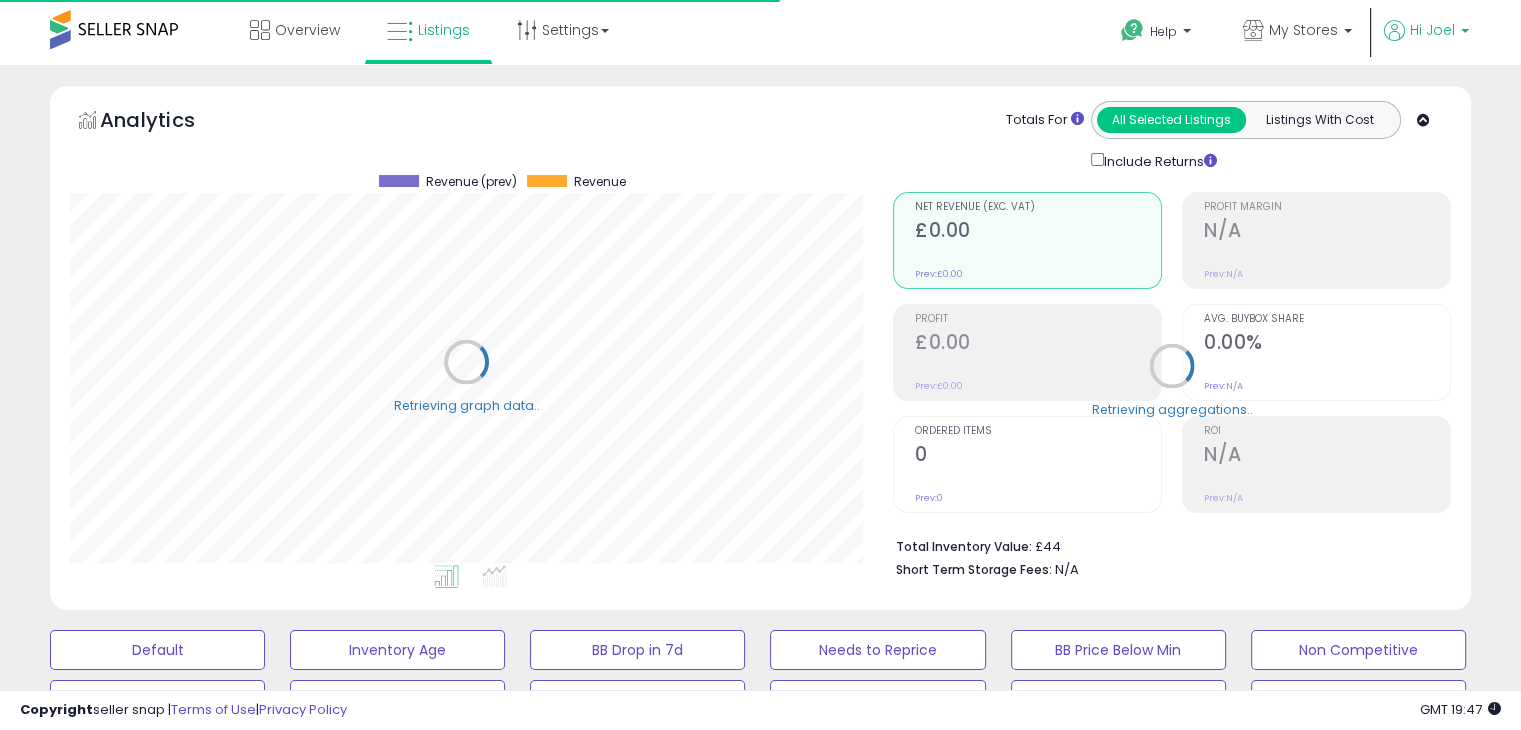click on "Hi Joel" at bounding box center (1432, 30) 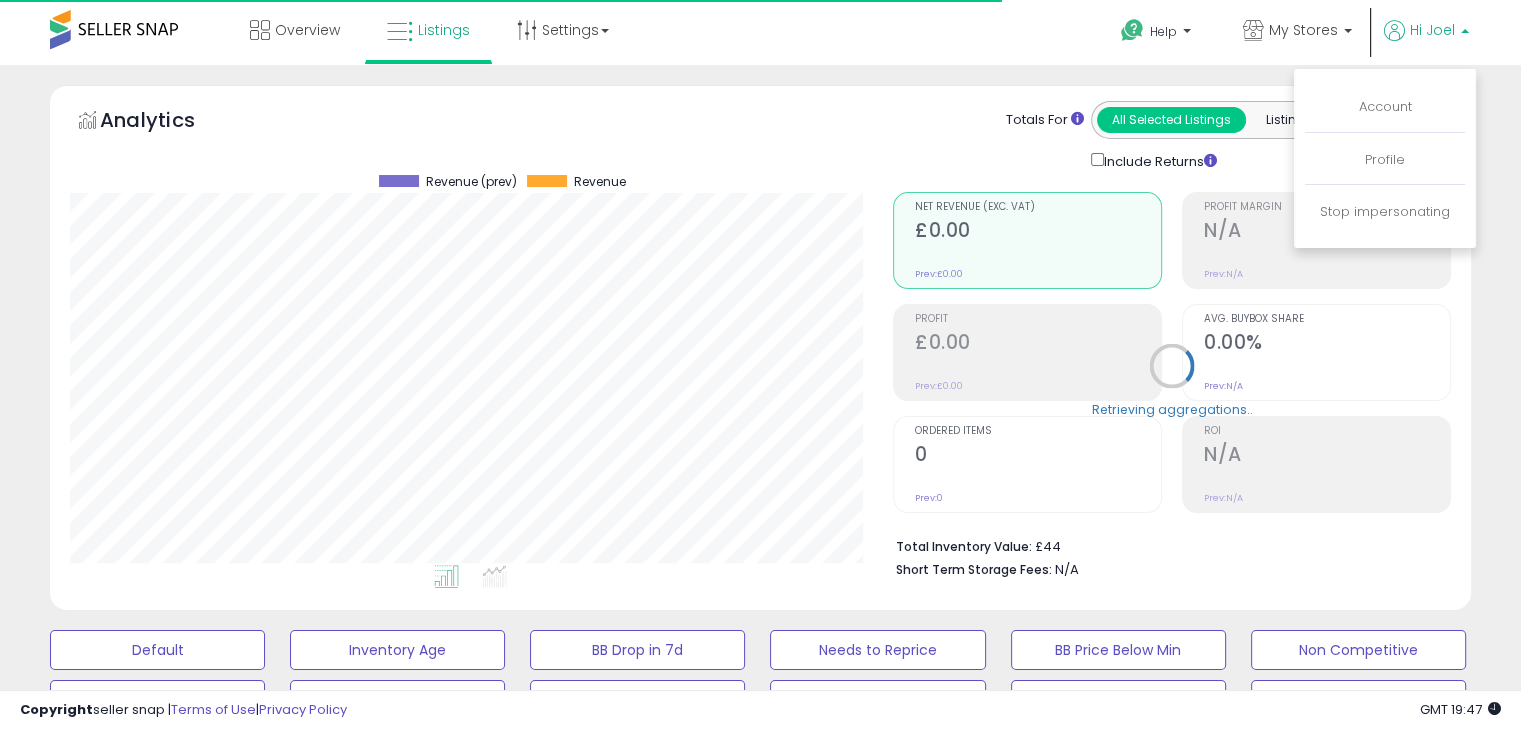 scroll, scrollTop: 999589, scrollLeft: 999176, axis: both 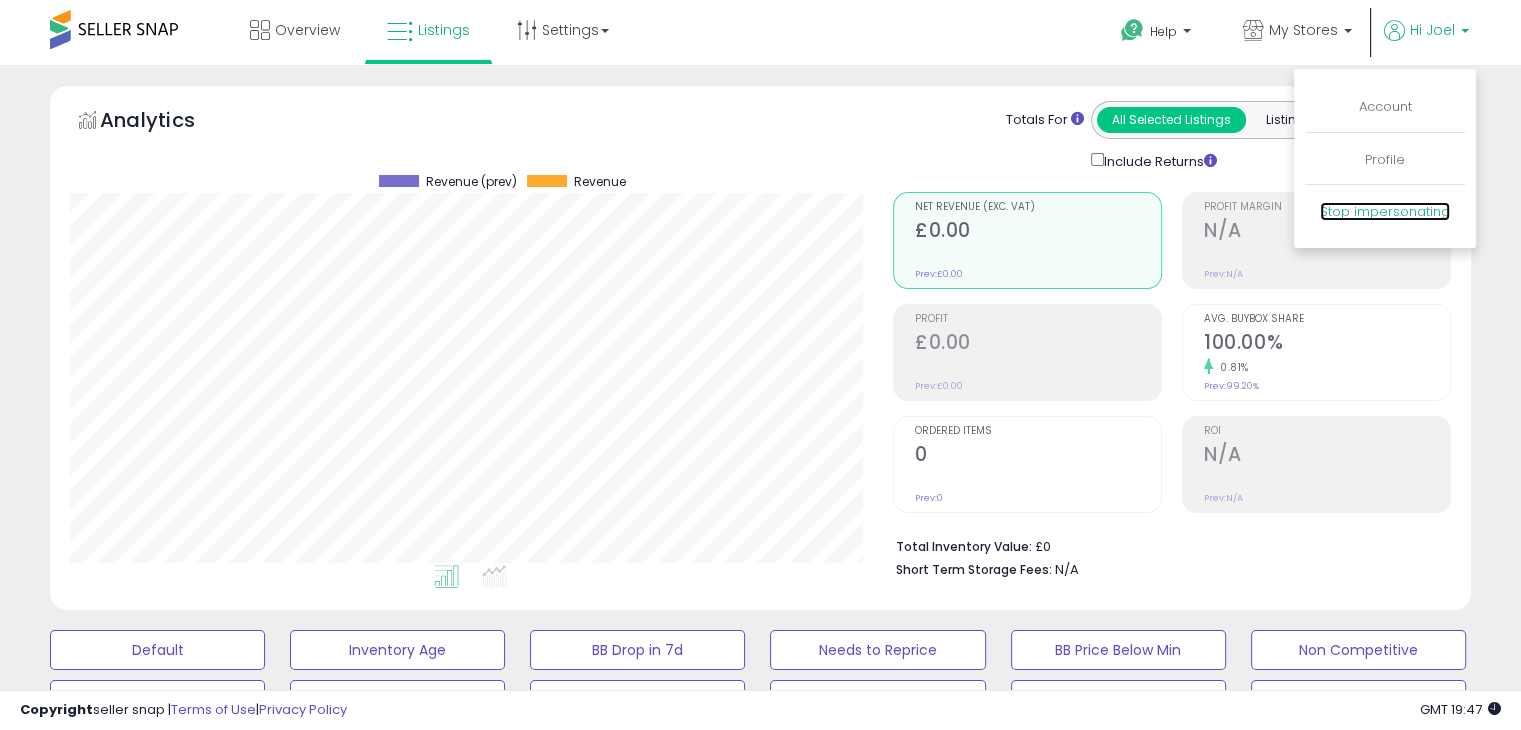 click on "Stop impersonating" at bounding box center (1385, 211) 